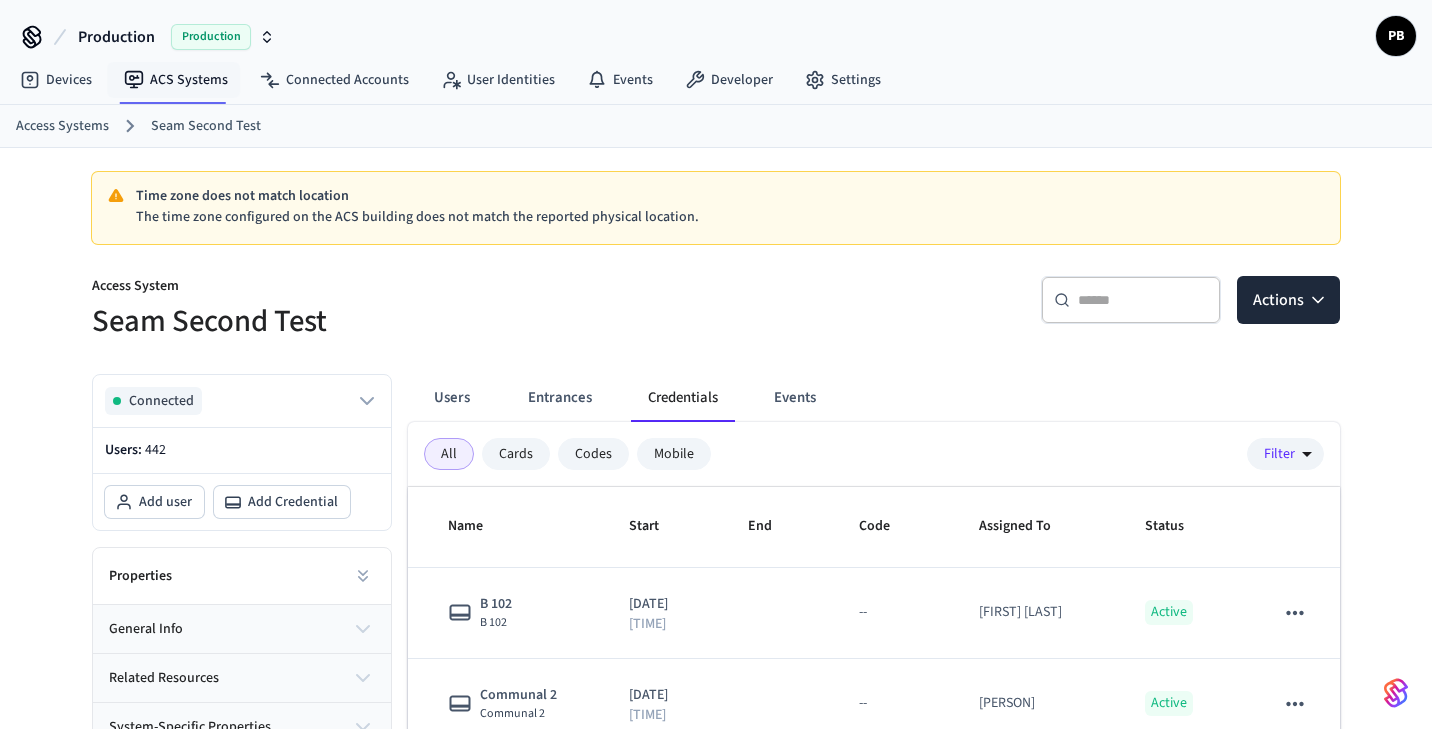scroll, scrollTop: 220, scrollLeft: 0, axis: vertical 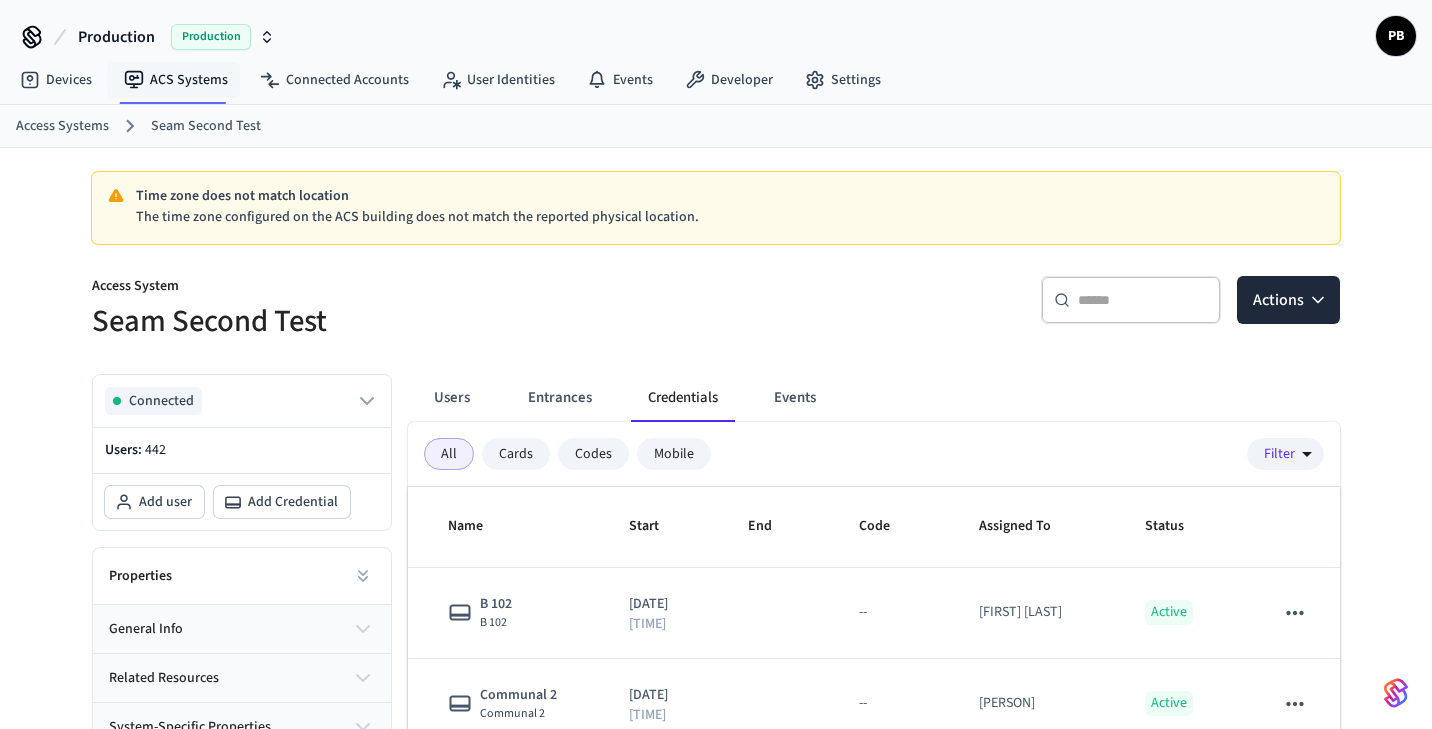 click on "Production" at bounding box center [116, 37] 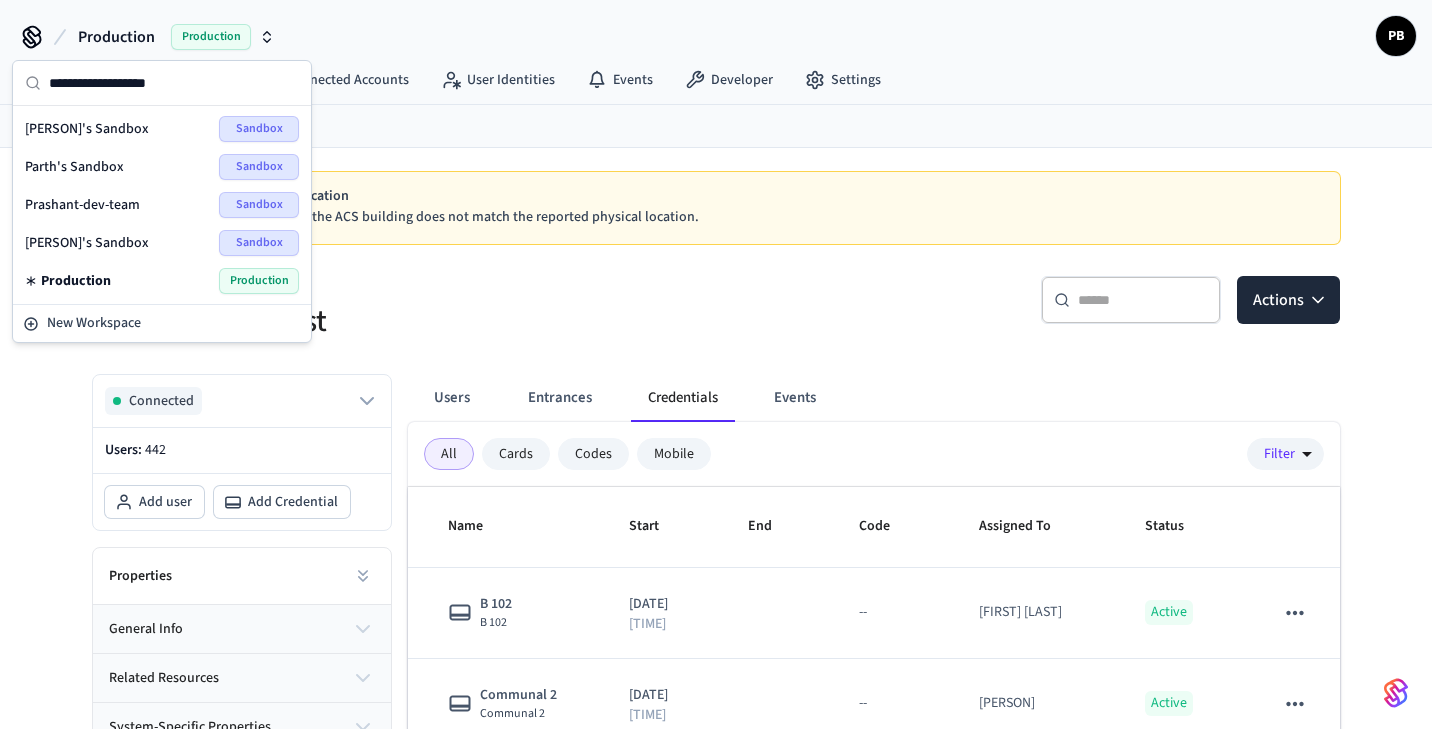 click on "Prashant-dev-team Sandbox" at bounding box center (162, 205) 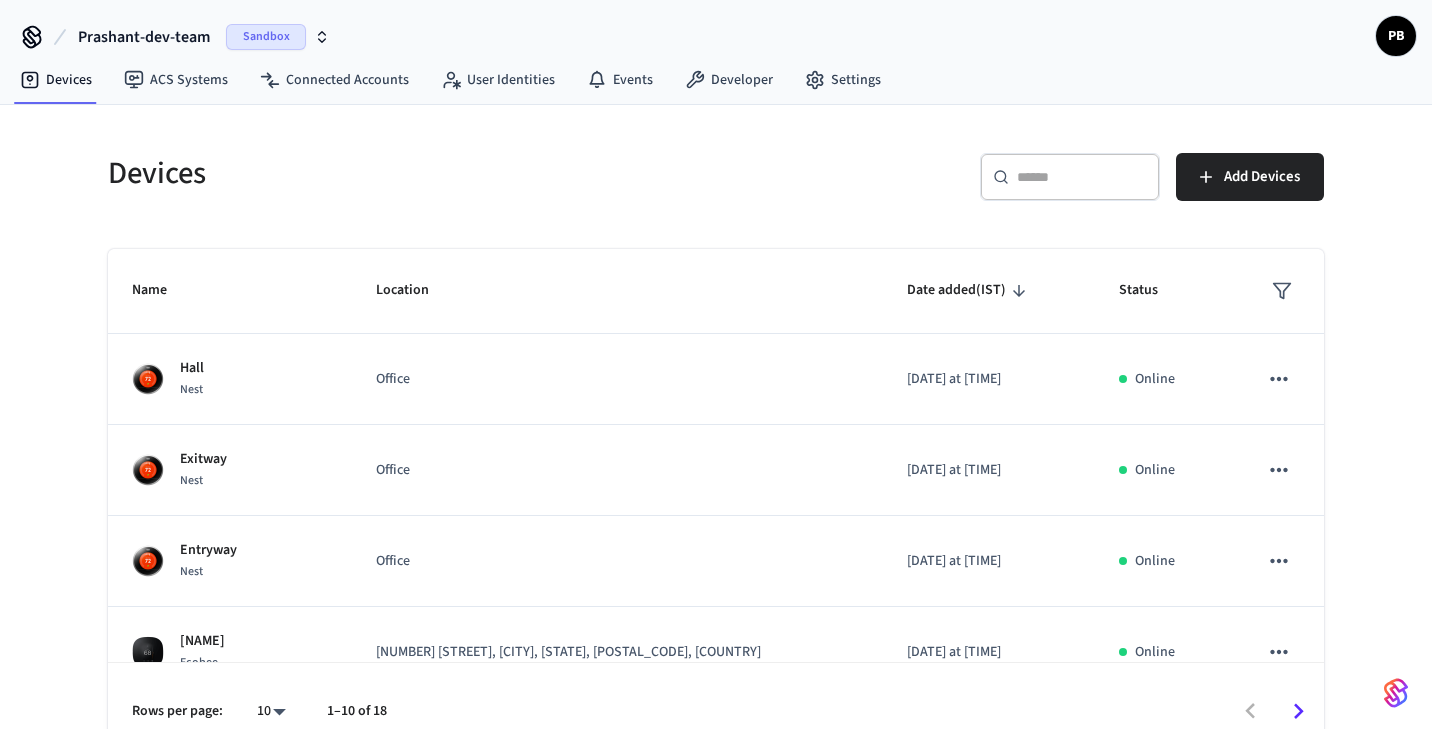 scroll, scrollTop: 30, scrollLeft: 0, axis: vertical 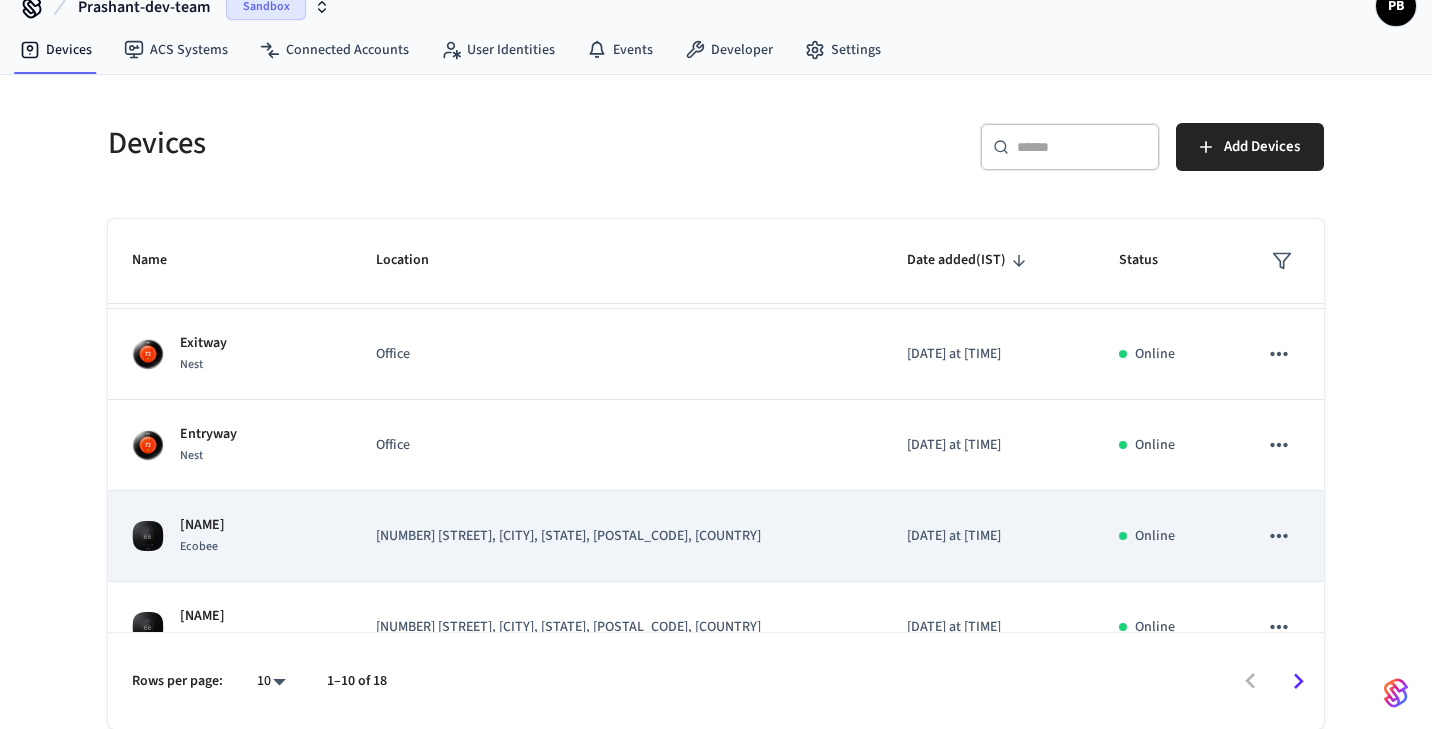 click on "[NAME]" at bounding box center (202, 525) 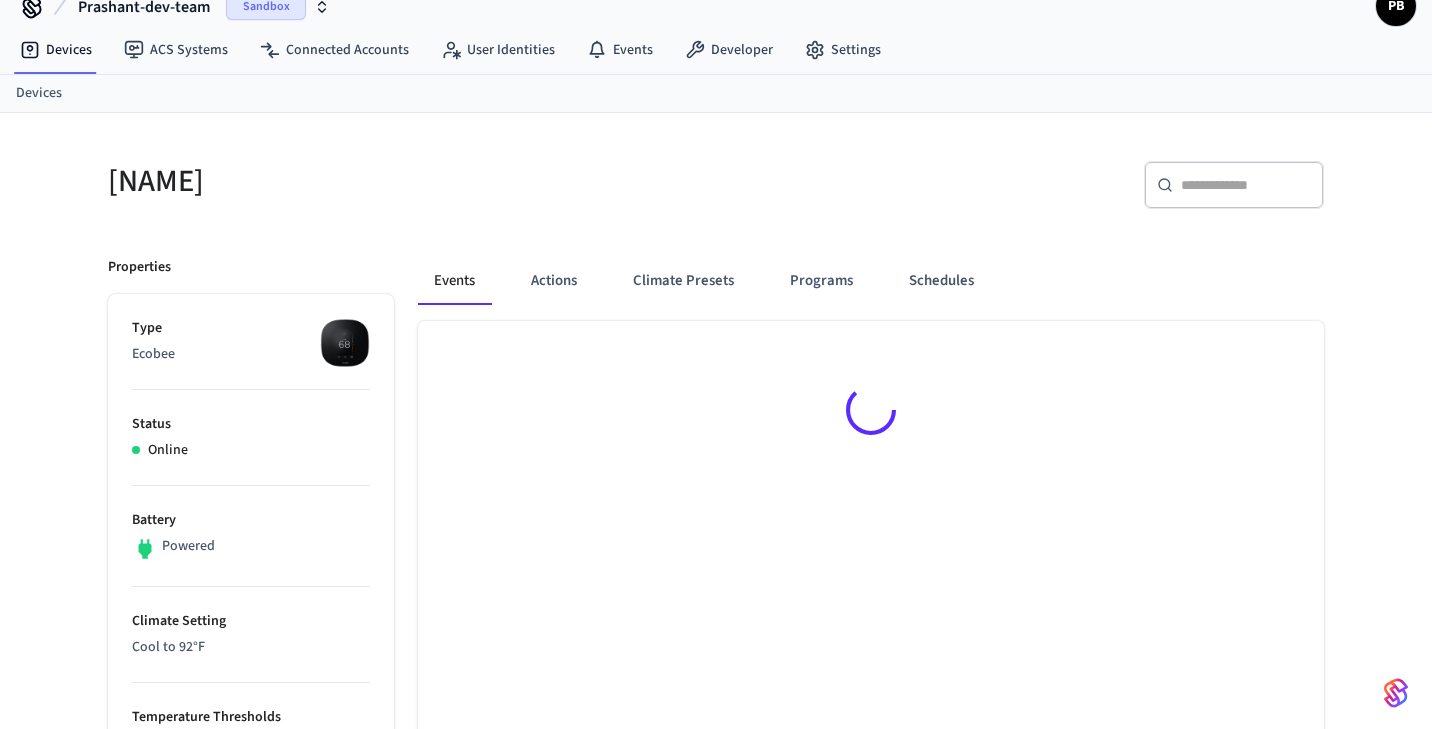 scroll, scrollTop: 0, scrollLeft: 0, axis: both 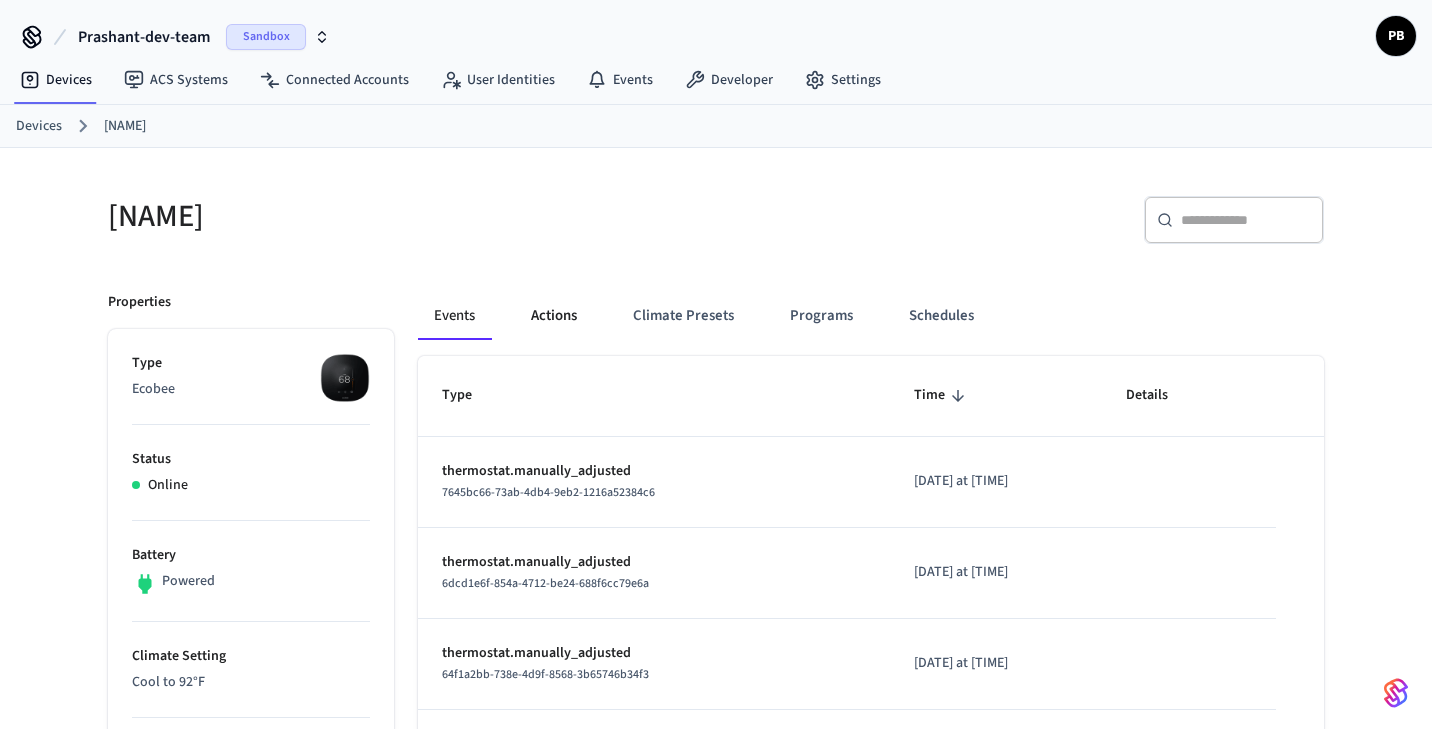 click on "Actions" at bounding box center (554, 316) 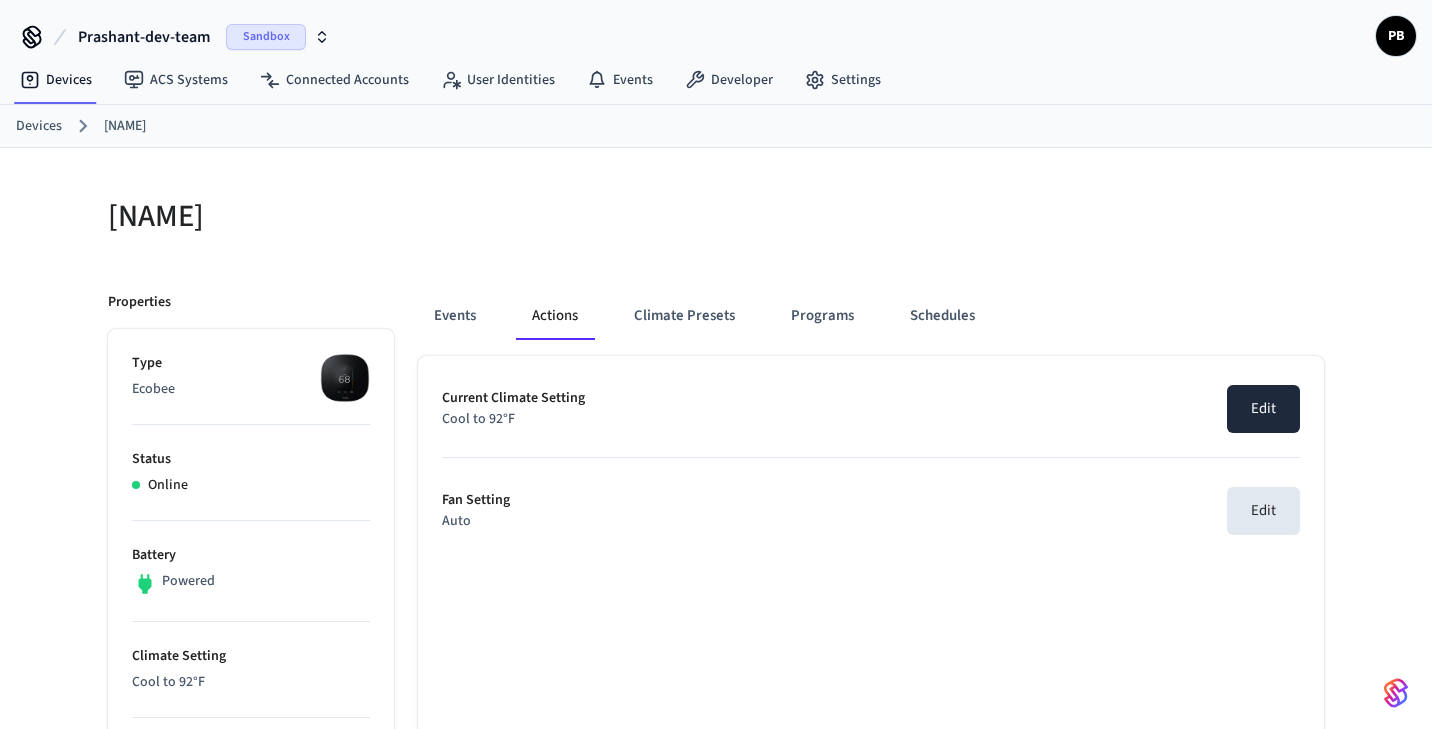 click on "Edit" at bounding box center [1263, 409] 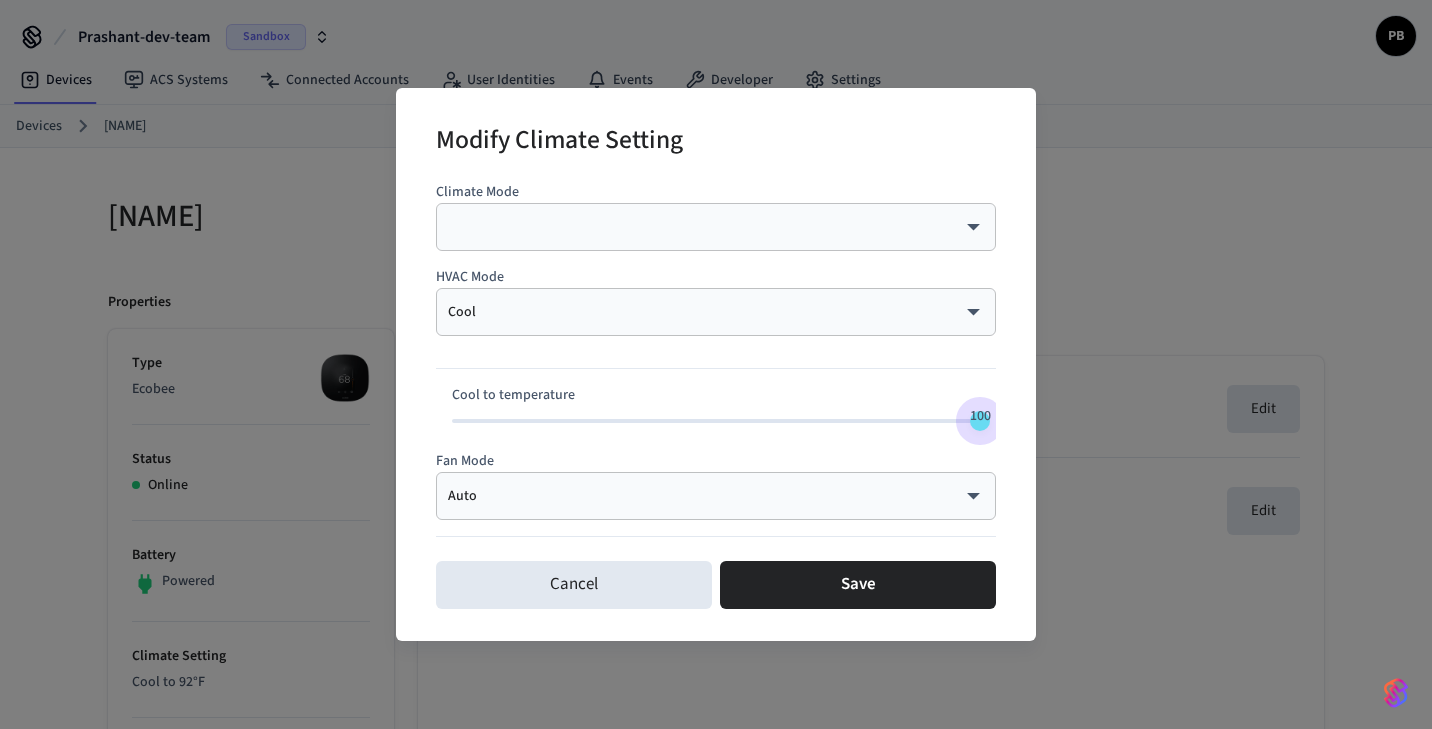 drag, startPoint x: 902, startPoint y: 421, endPoint x: 1018, endPoint y: 422, distance: 116.00431 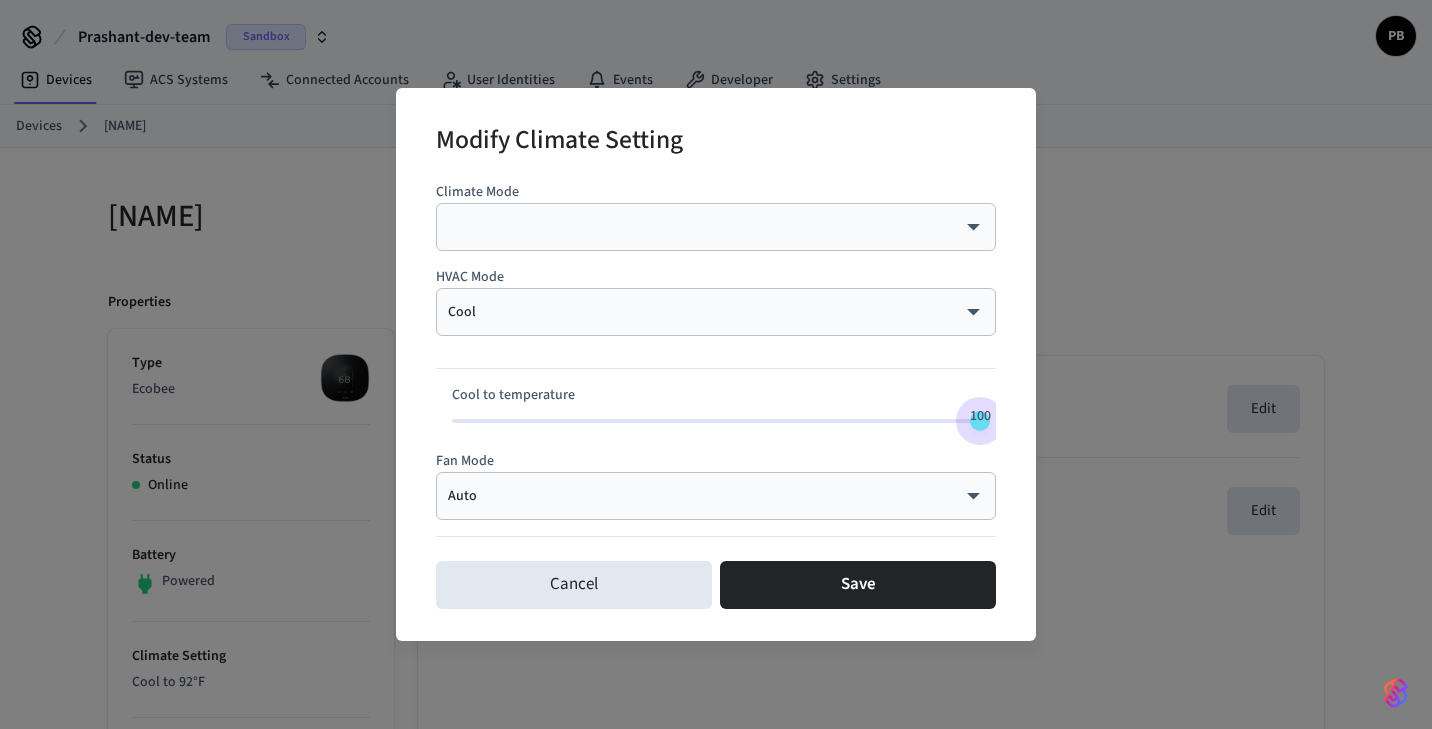 drag, startPoint x: 530, startPoint y: 416, endPoint x: 1071, endPoint y: 466, distance: 543.3056 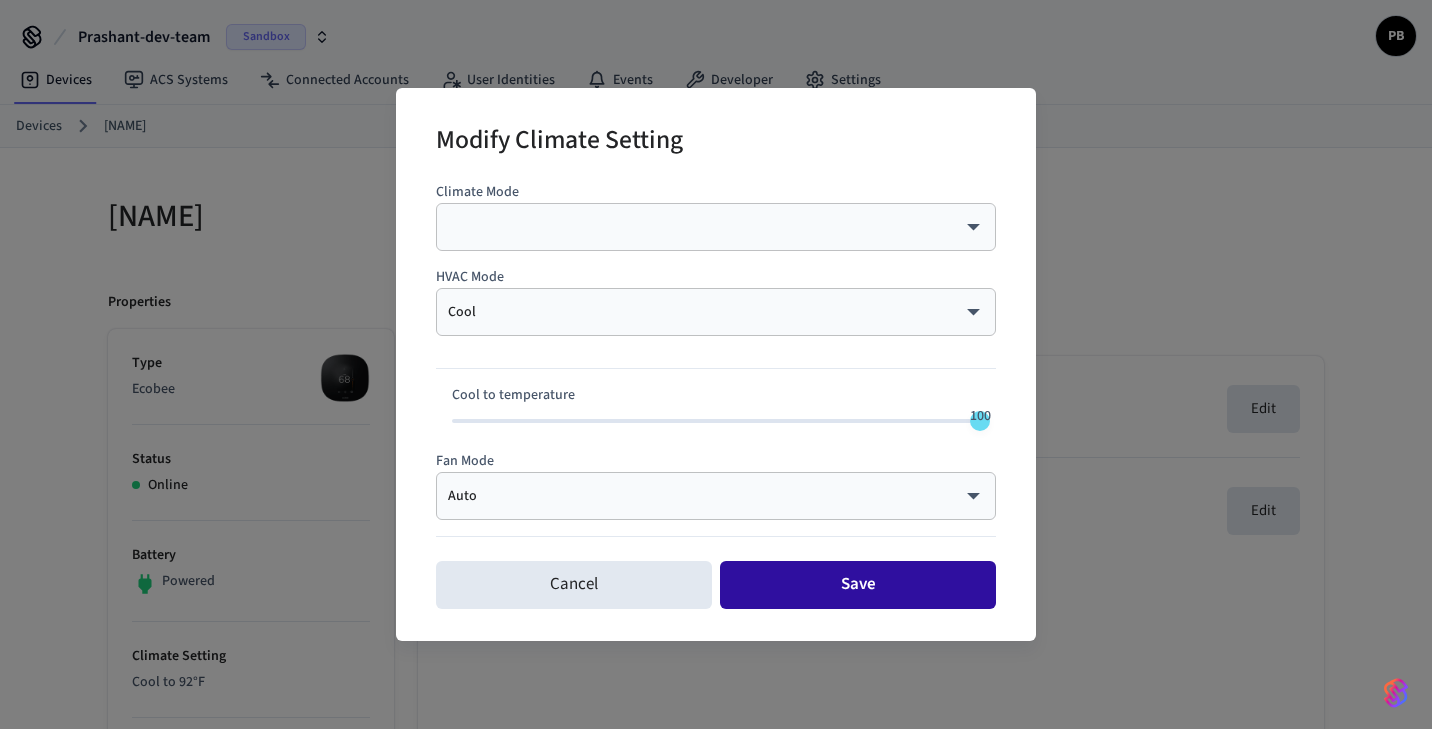 click on "Save" at bounding box center (858, 585) 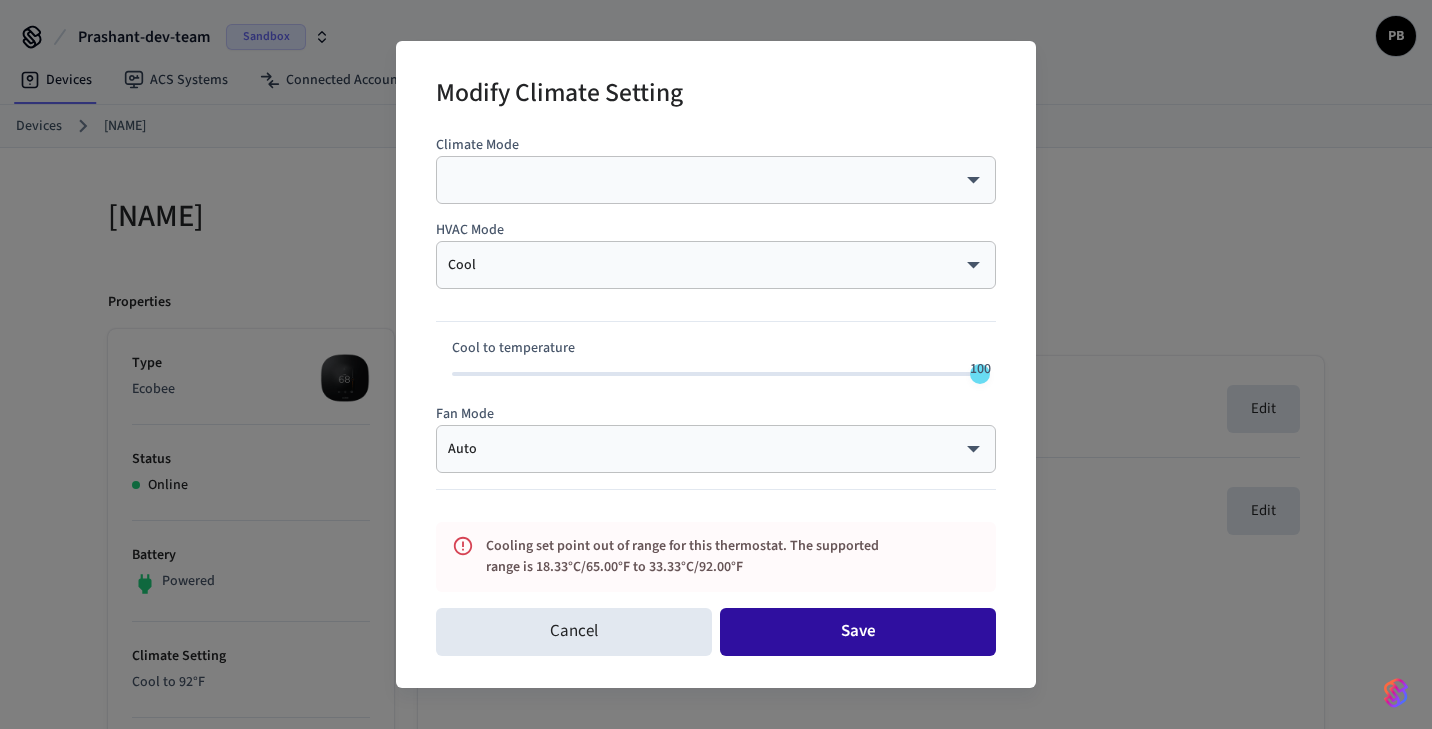 click on "Save" at bounding box center [858, 632] 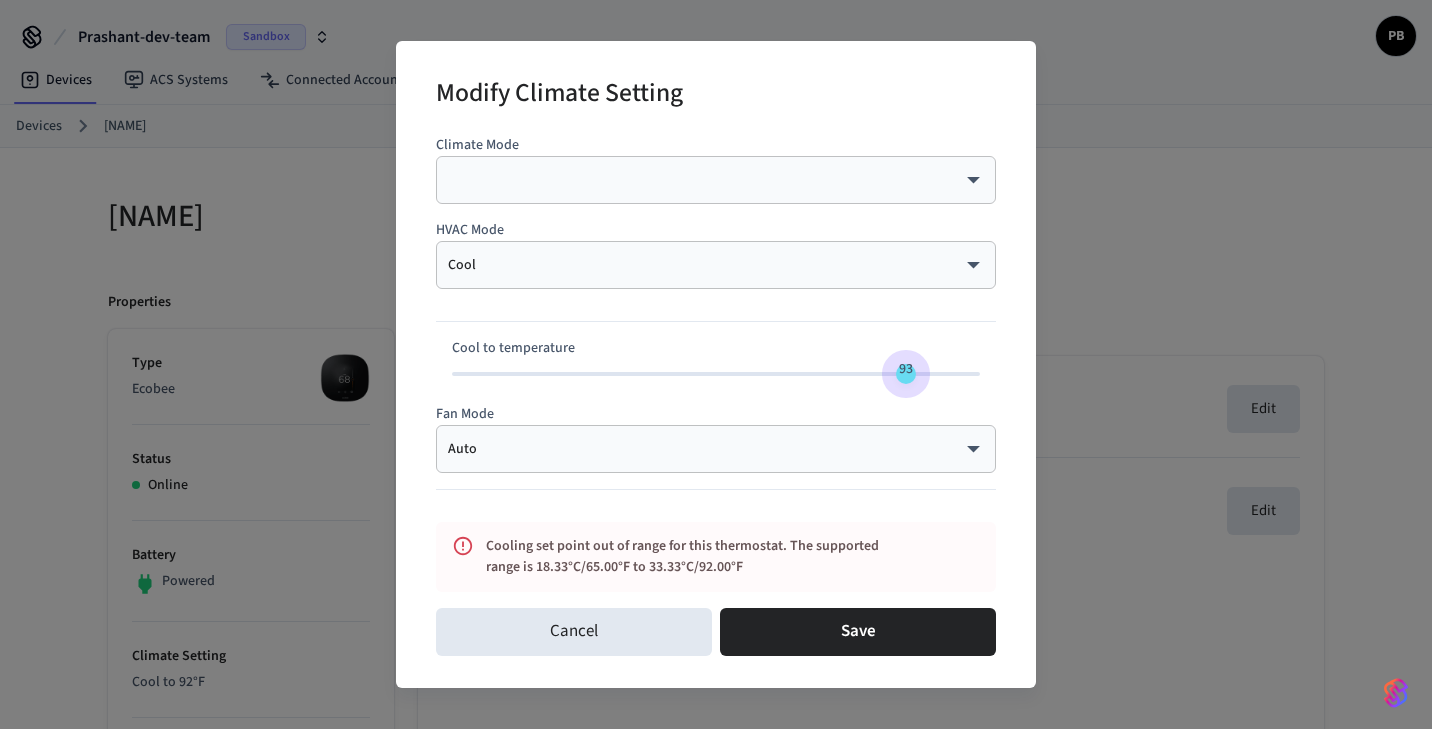 type on "**" 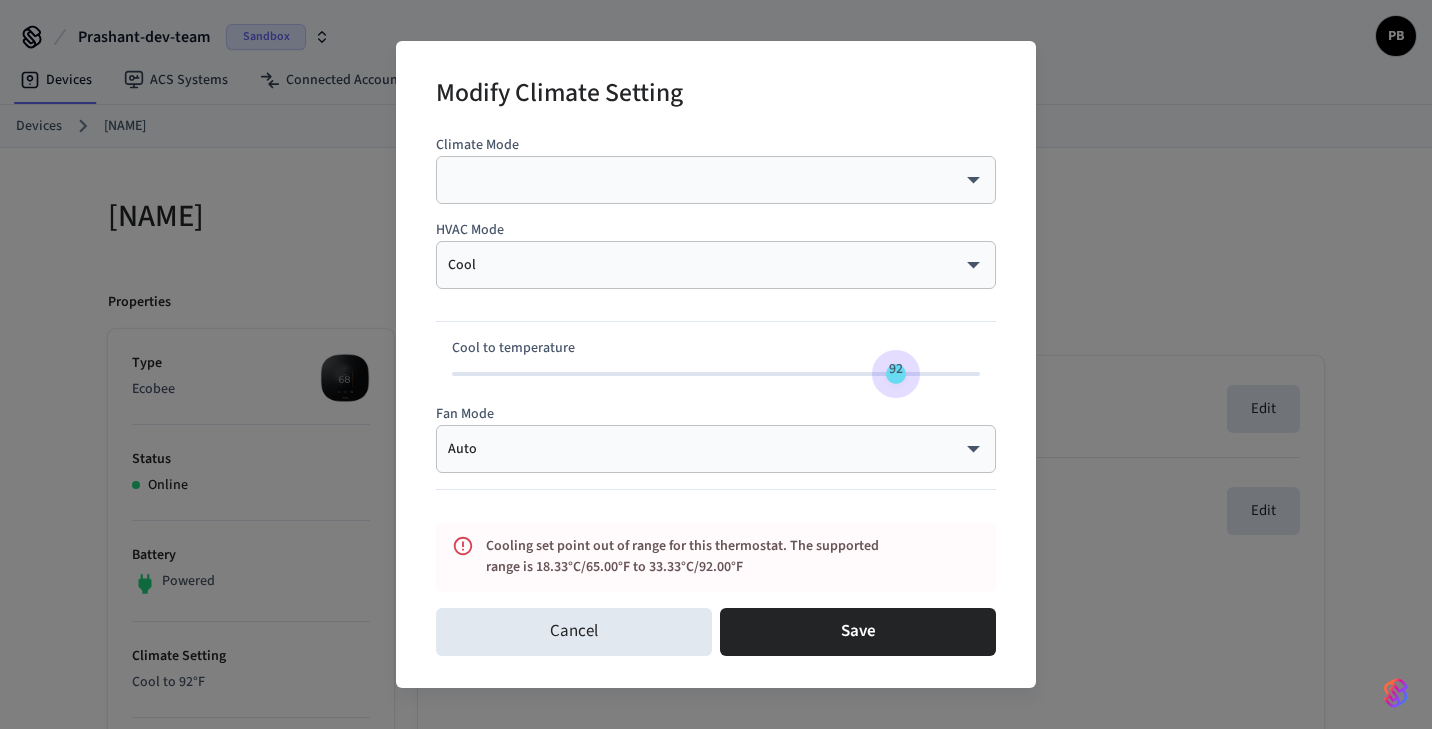 drag, startPoint x: 988, startPoint y: 372, endPoint x: 899, endPoint y: 386, distance: 90.0944 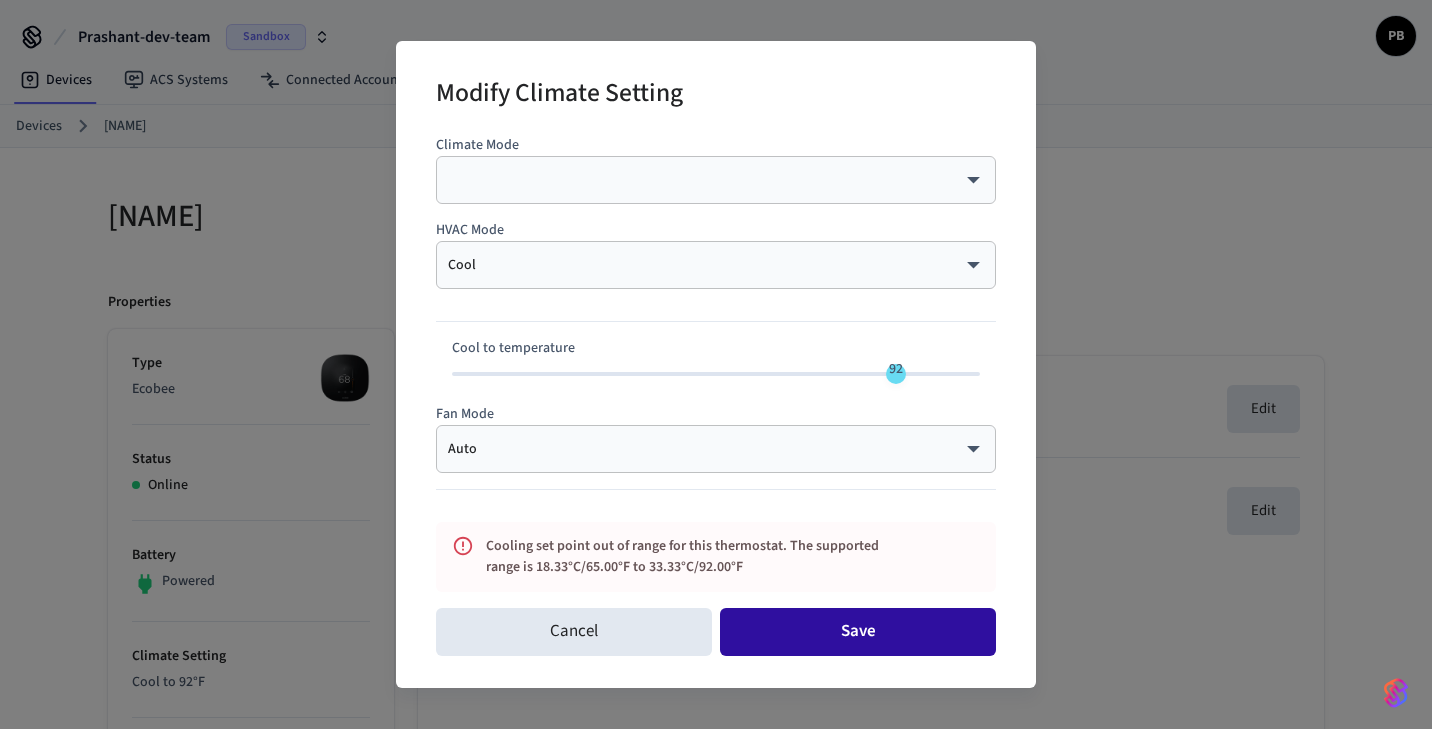 click on "Save" at bounding box center (858, 632) 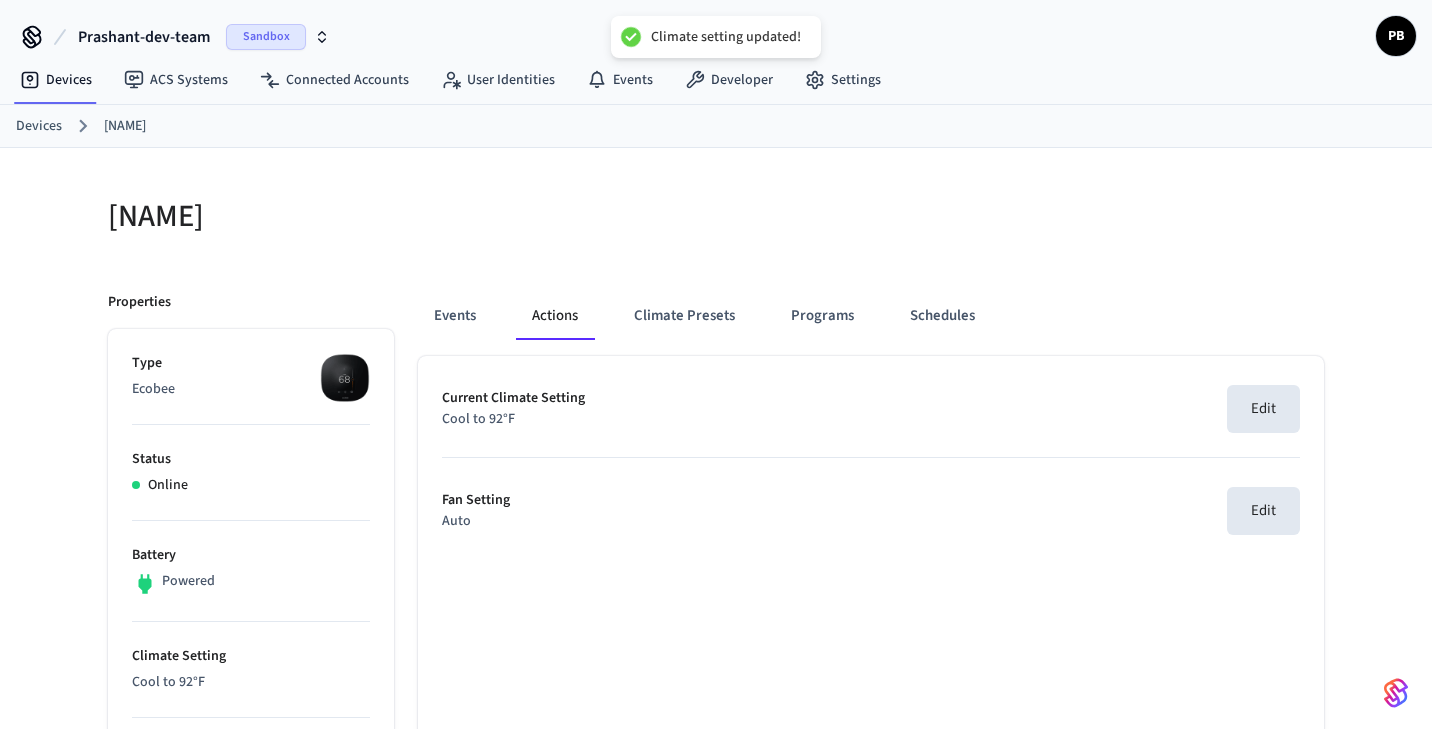 type 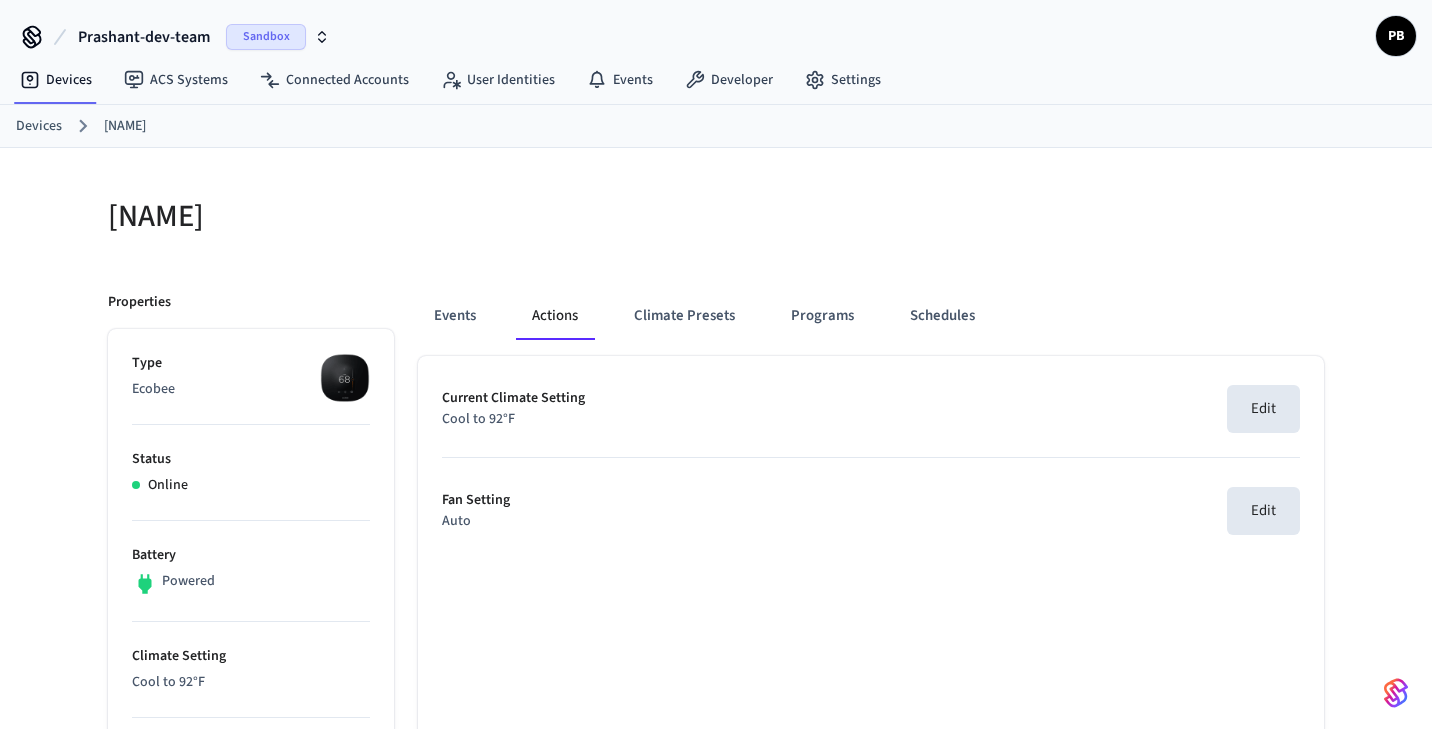 click on "Current Climate Setting Cool to 92°F Edit" at bounding box center [871, 409] 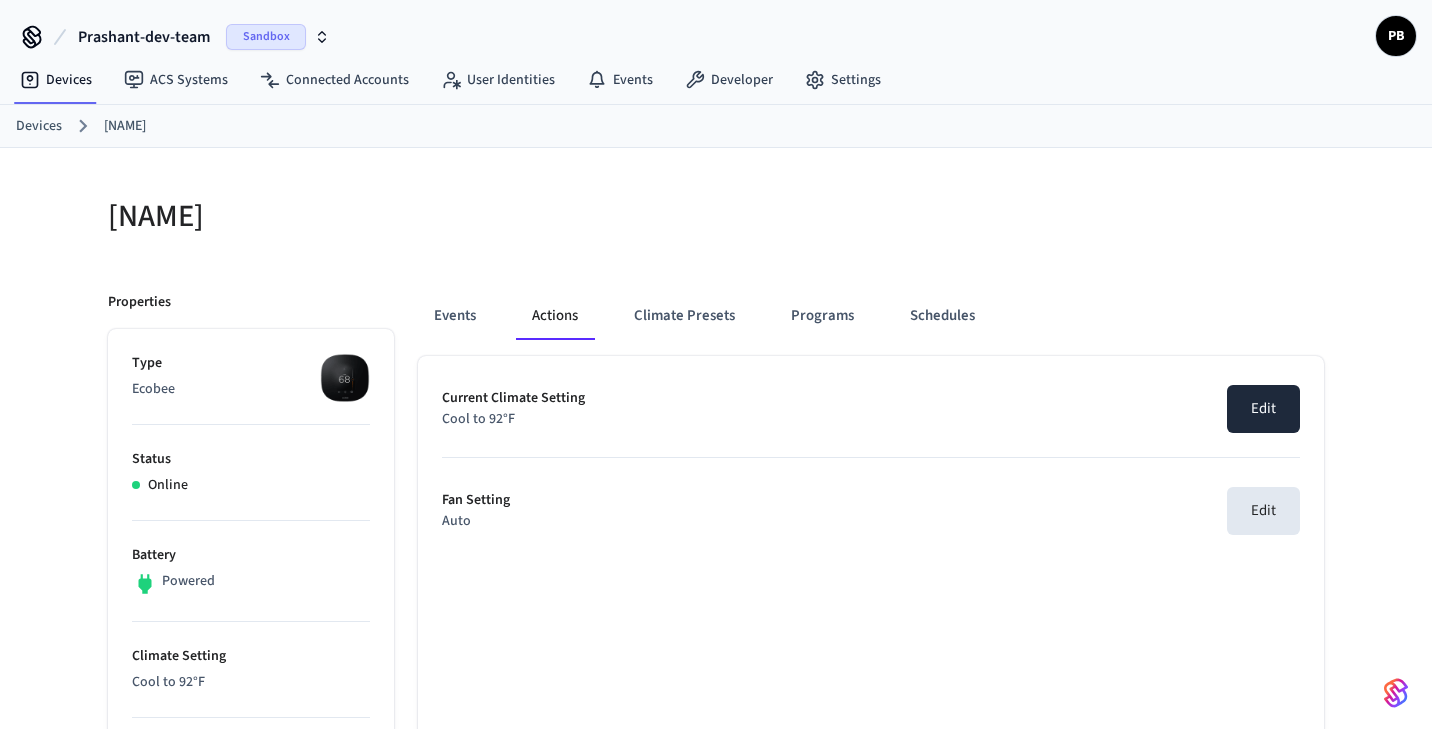 click on "Edit" at bounding box center [1263, 409] 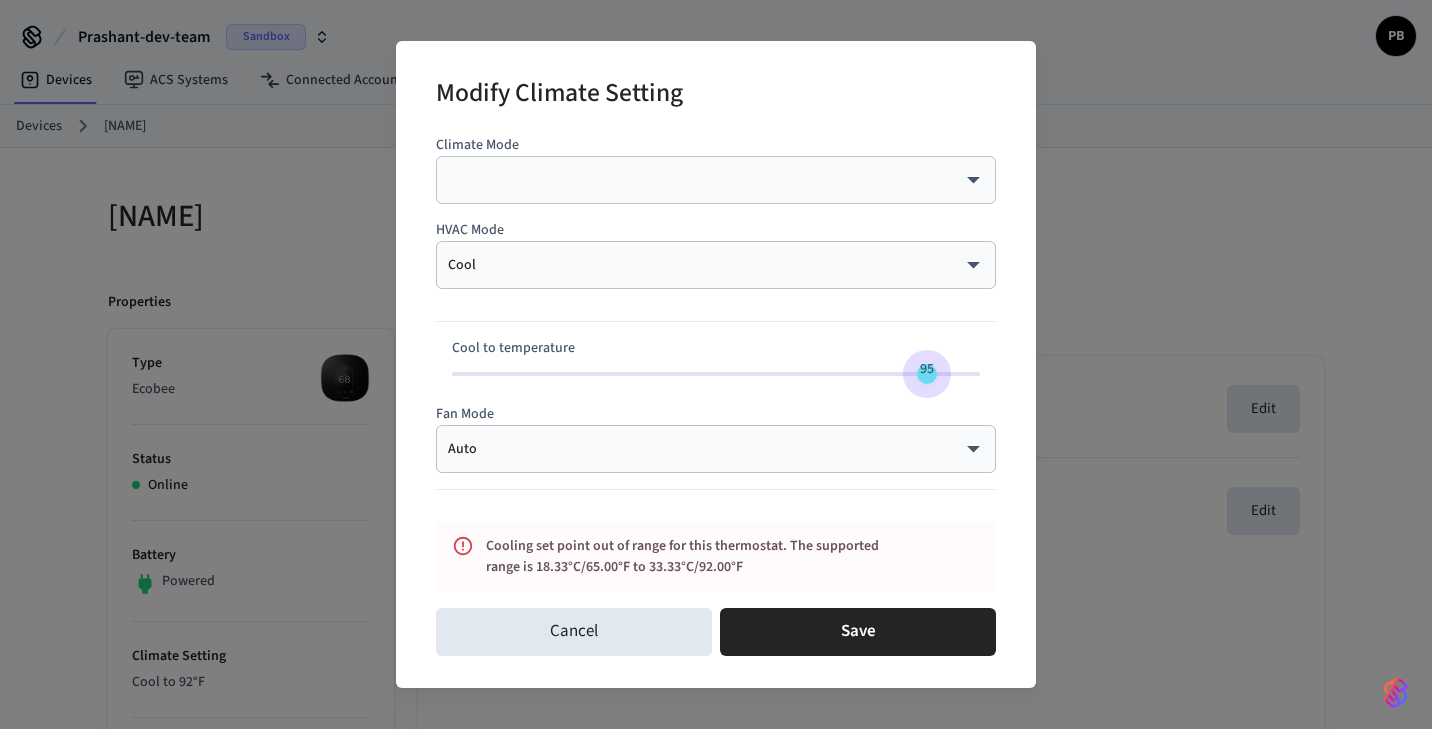 type on "**" 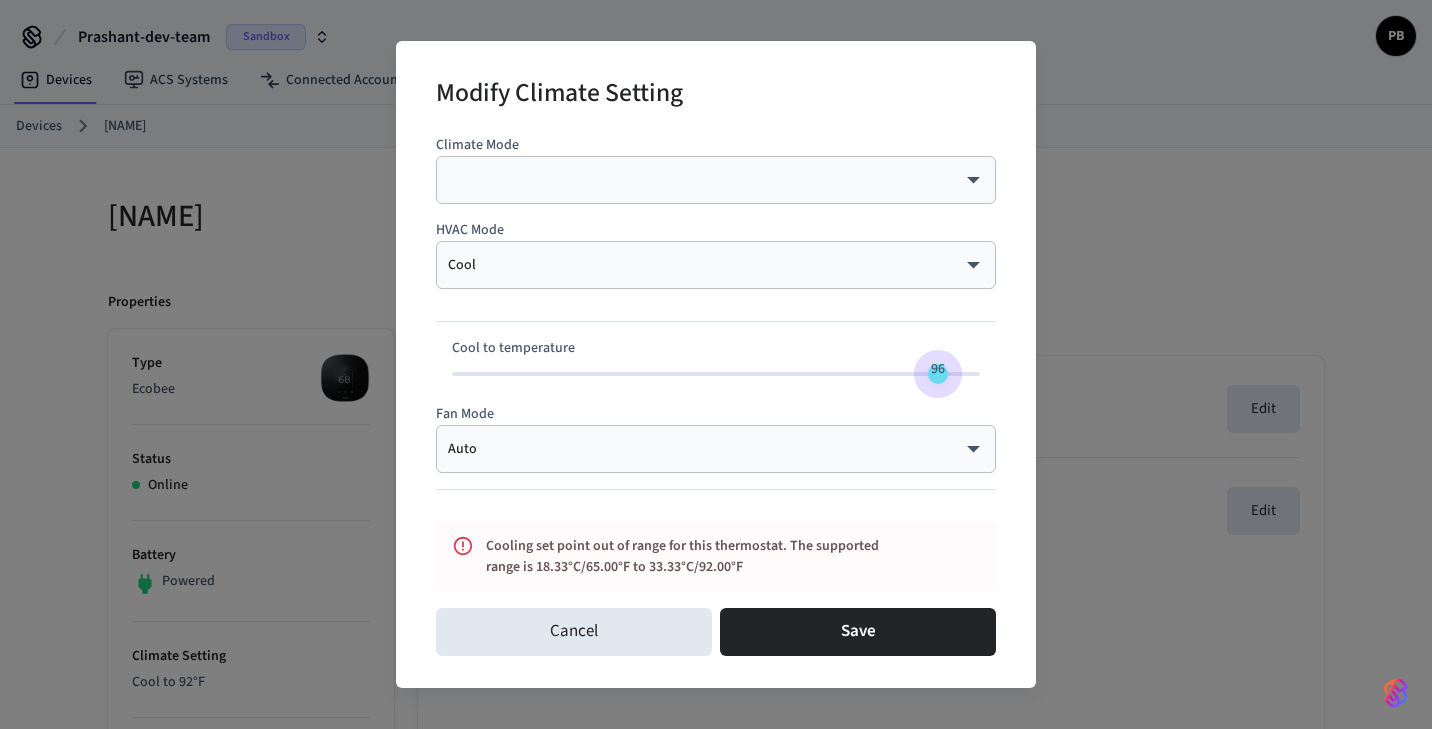 drag, startPoint x: 897, startPoint y: 377, endPoint x: 933, endPoint y: 381, distance: 36.221542 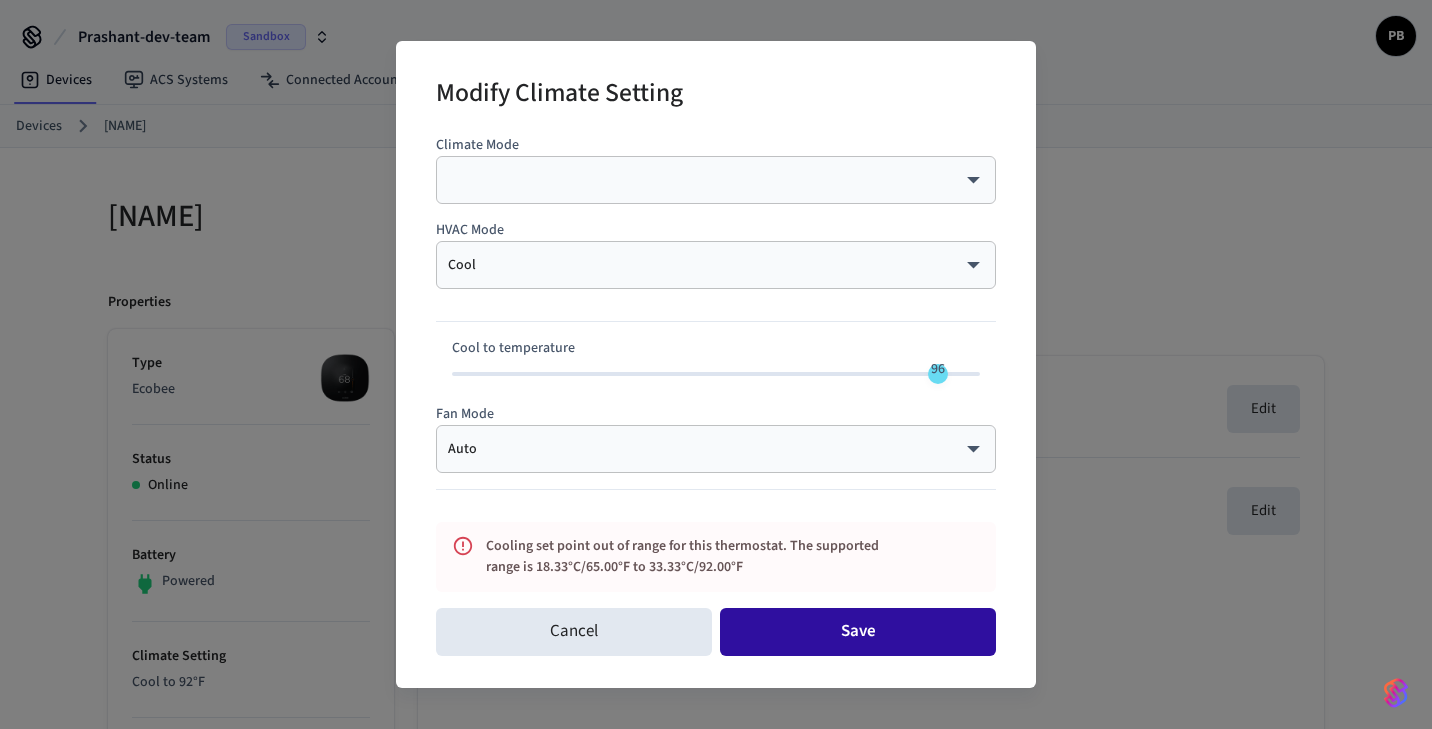 click on "Save" at bounding box center (858, 632) 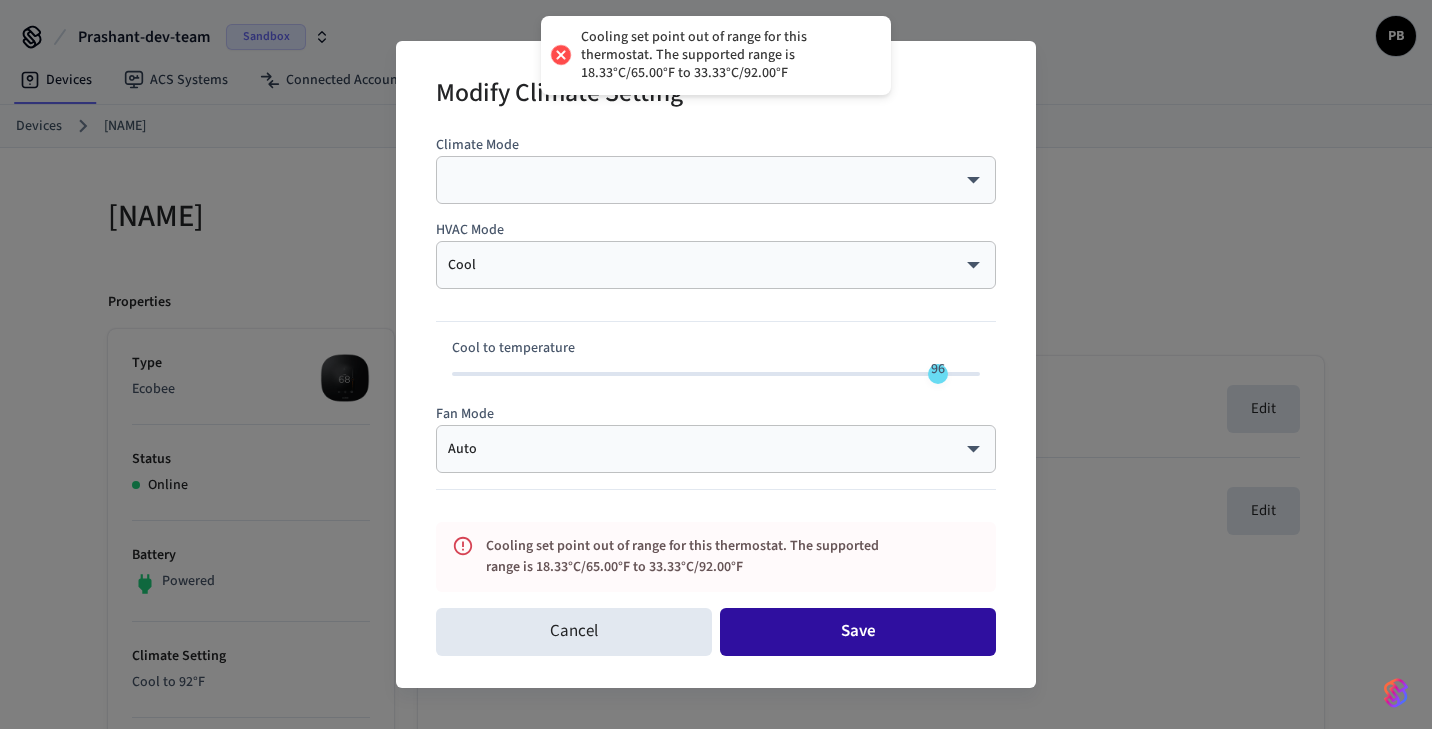click on "Save" at bounding box center (858, 632) 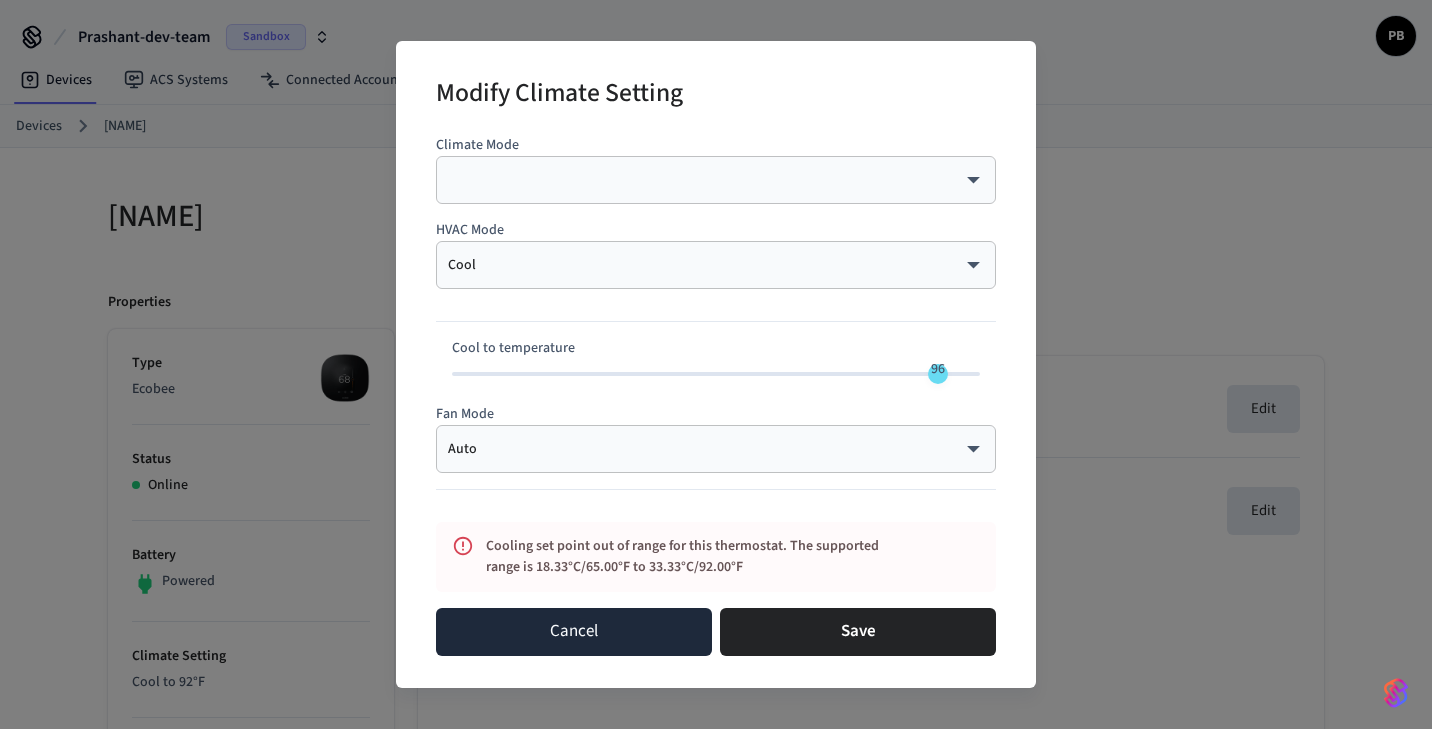 click on "Cancel" at bounding box center [574, 632] 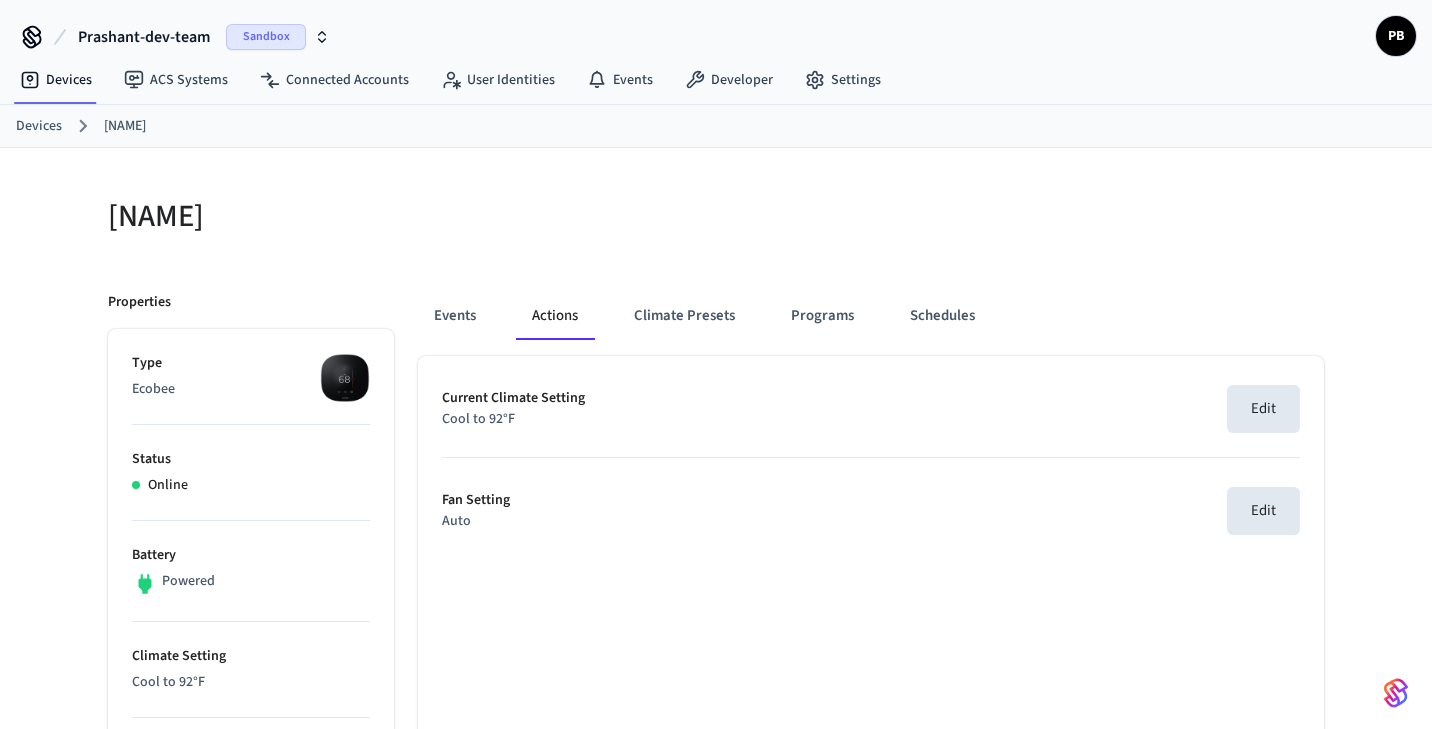 click on "Devices" at bounding box center (39, 126) 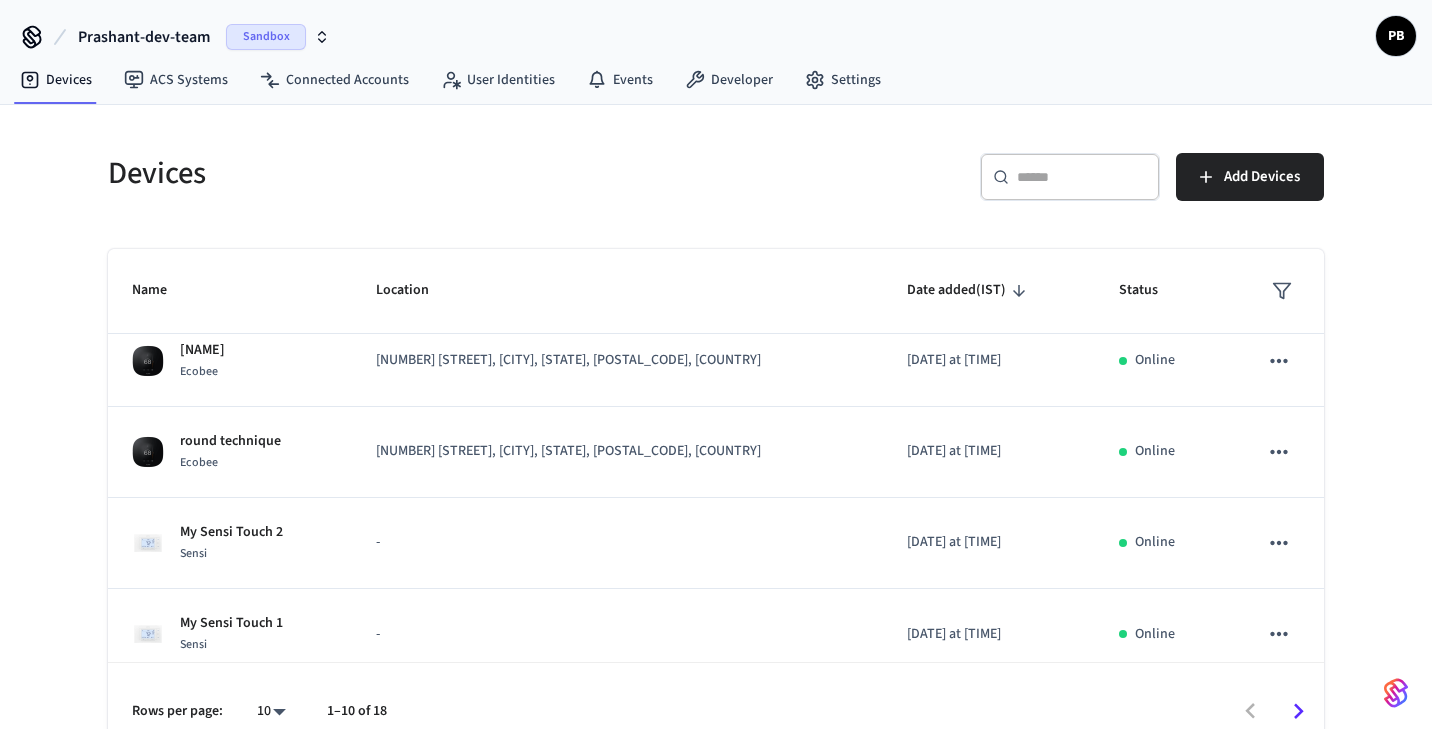 scroll, scrollTop: 582, scrollLeft: 0, axis: vertical 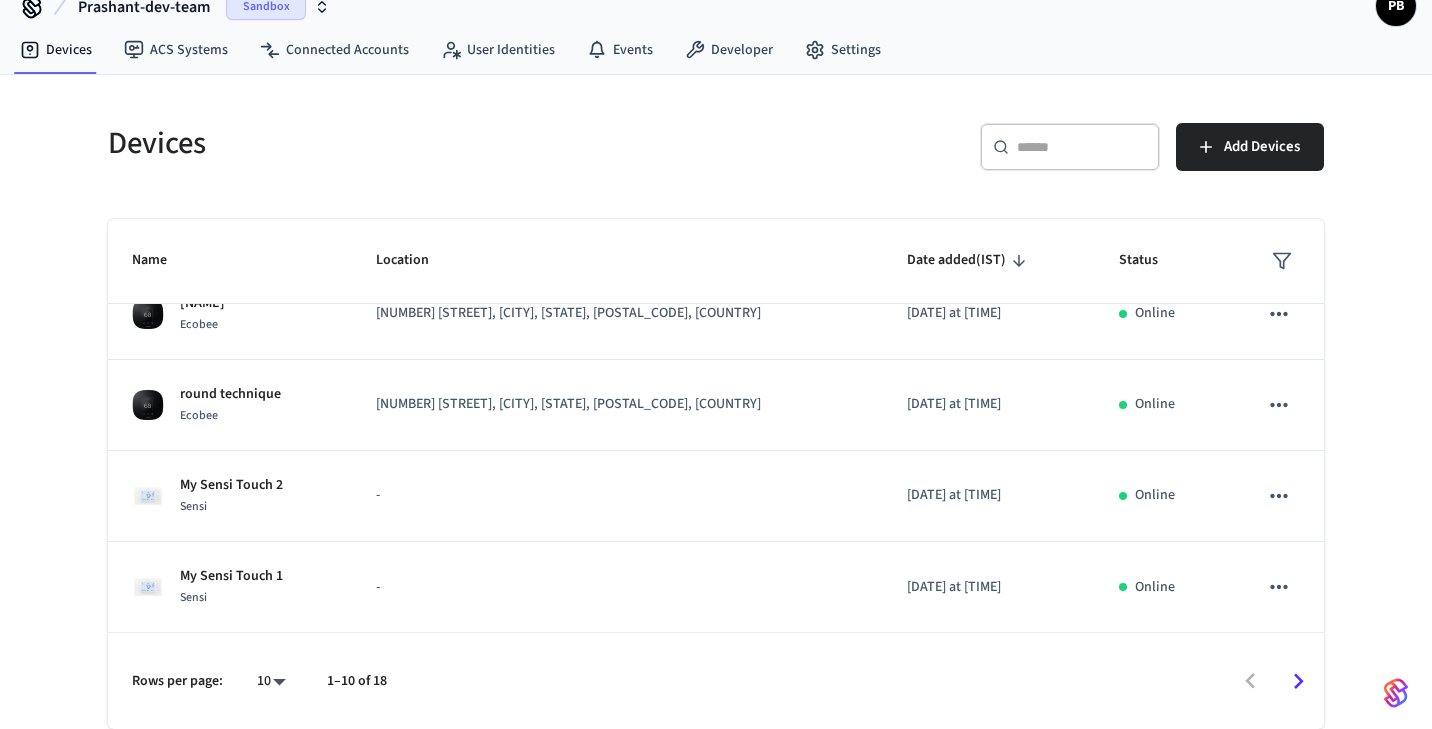 click on "Prashant-dev-team Sandbox PB Devices ACS Systems Connected Accounts User Identities Events Developer Settings Devices ​ ​ Add Devices Name Location Date added  (IST) Status Hall Nest Office [DATE] at [TIME] Online Exitway Nest Office [DATE] at [TIME] Online Entryway Nest Office [DATE] at [TIME] Online [NAME] Ecobee [NUMBER] [STREET], [CITY], [STATE], [POSTAL_CODE], [COUNTRY] [DATE] at [TIME] Online [NAME] Ecobee [NUMBER] [STREET], [CITY], [STATE], [POSTAL_CODE], [COUNTRY] [DATE] at [TIME] Online [NAME] Ecobee [NUMBER] [STREET], [CITY], [STATE], [POSTAL_CODE], [COUNTRY] [DATE] at [TIME] Online [NAME] Ecobee [NUMBER] [STREET], [CITY], [STATE], [POSTAL_CODE], [COUNTRY] [DATE] at [TIME] Online [NAME] Ecobee [NUMBER] [STREET], [CITY], [STATE], [POSTAL_CODE], [COUNTRY] [DATE] at [TIME] Online My Sensi Touch 2 Sensi - [DATE] at [TIME] Online My Sensi Touch 1 Sensi - [DATE] at [TIME] Online Rows per page: 10 ** 1–10 of 18 4 /devices/list 2 /devices/unmanaged/list 1 /devices/get Devices | Seam Copy ID" at bounding box center [716, 349] 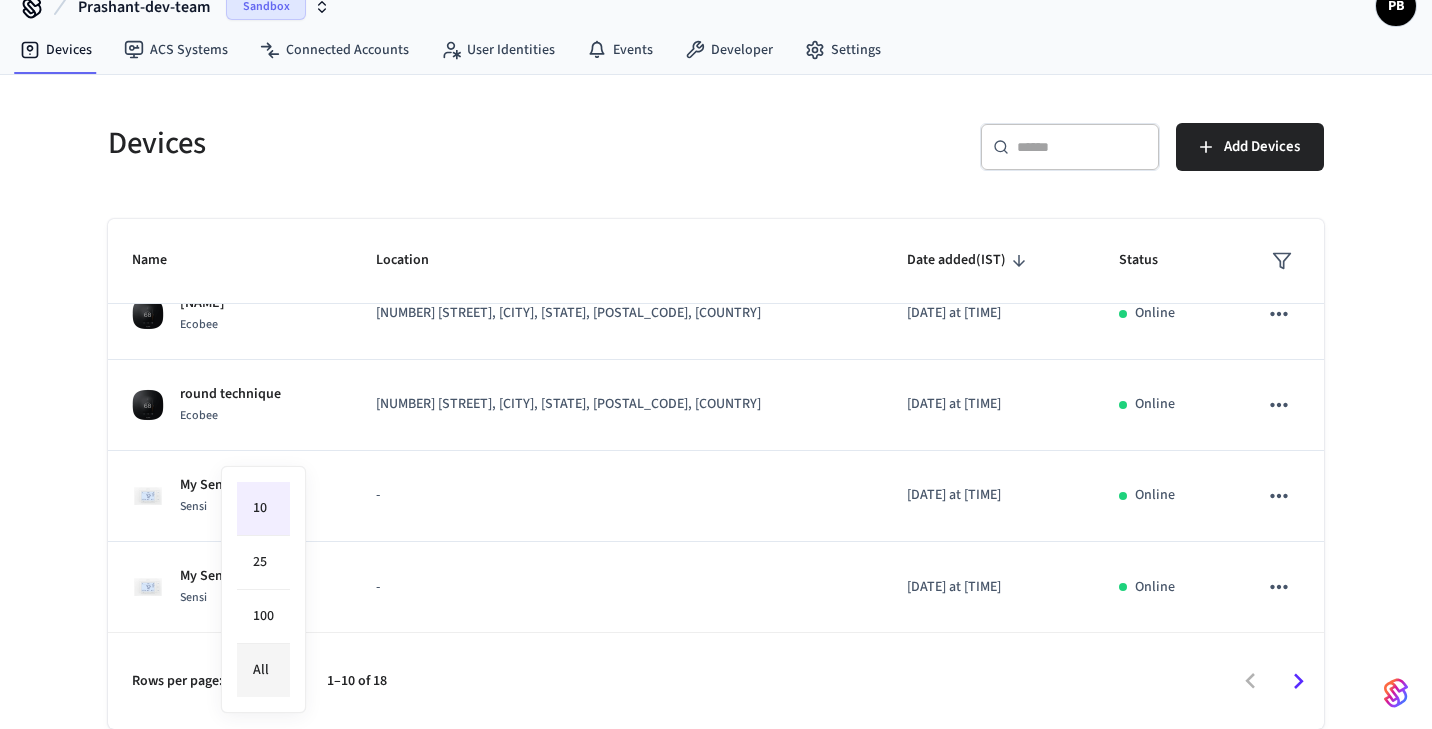click on "All" at bounding box center [263, 670] 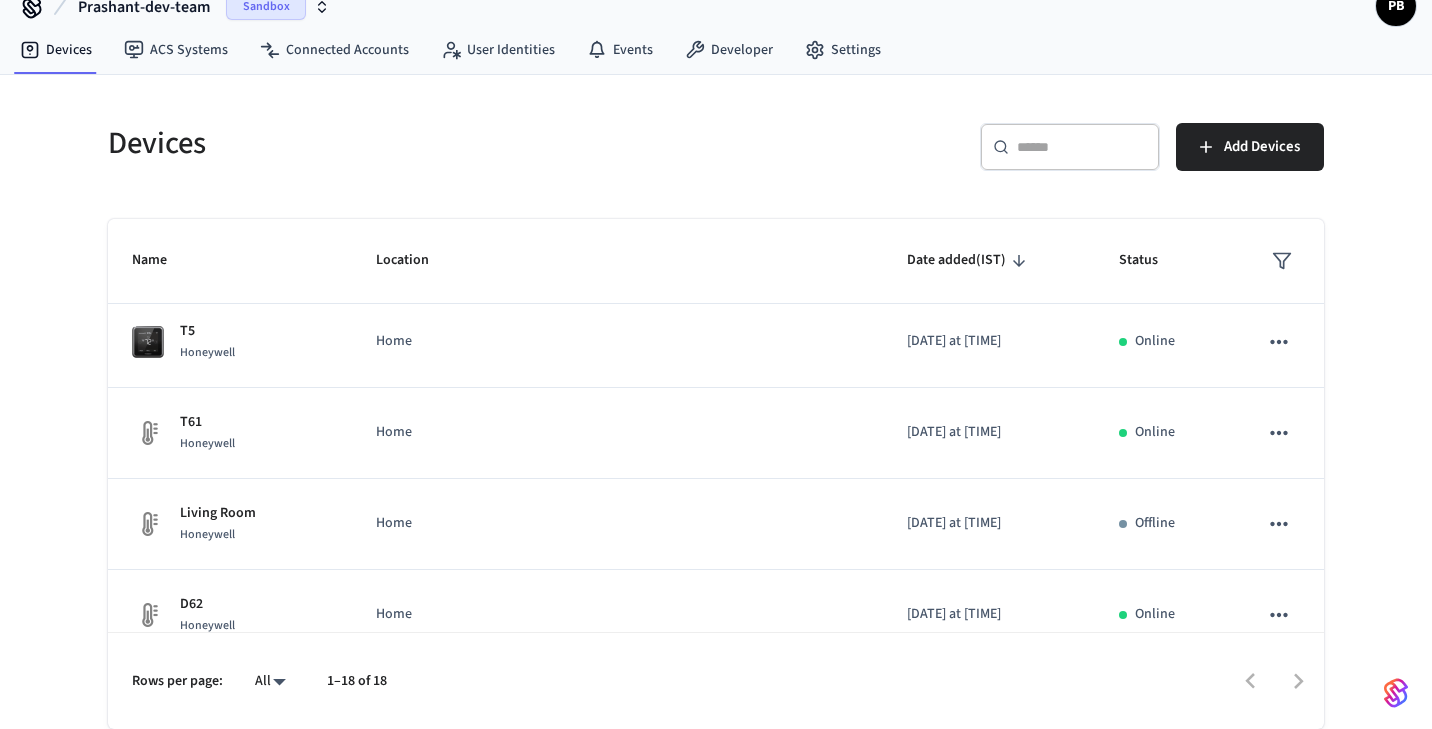 scroll, scrollTop: 1311, scrollLeft: 0, axis: vertical 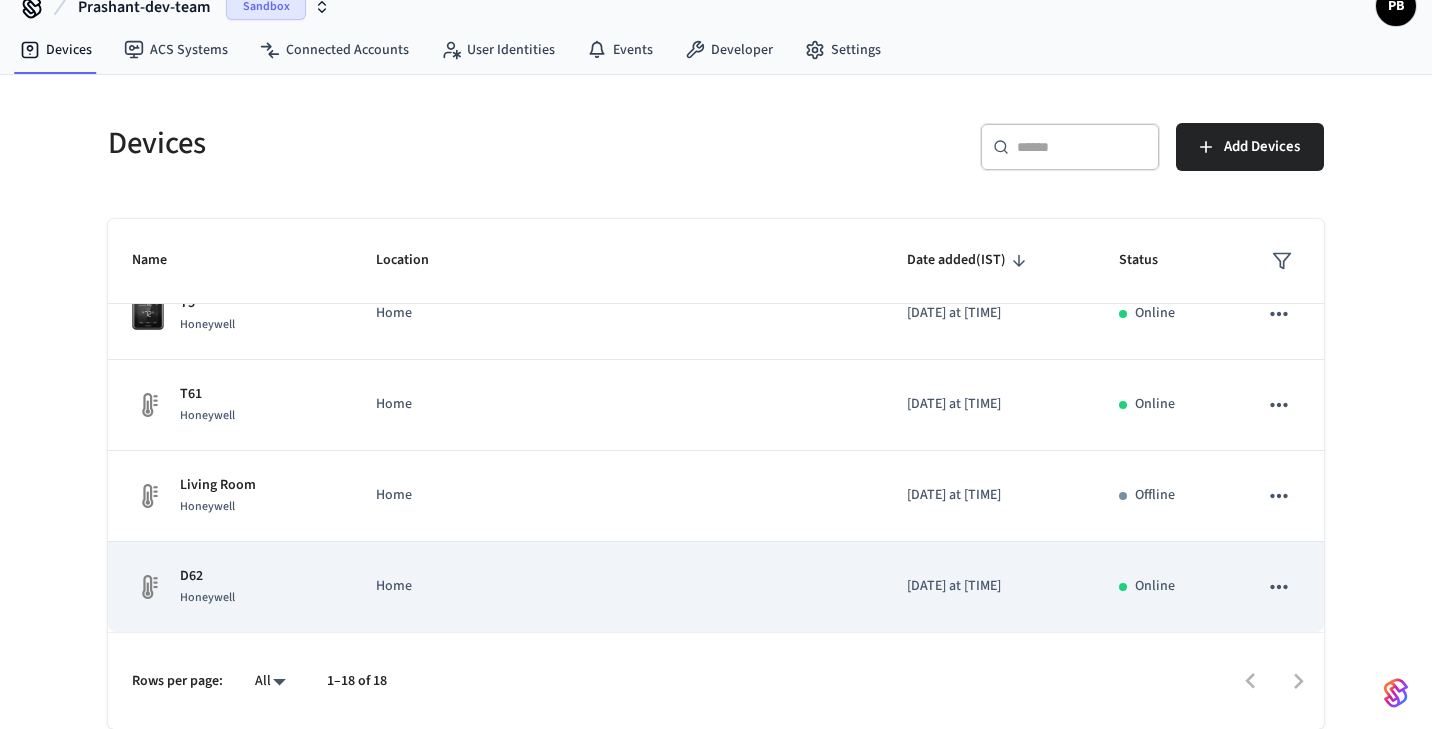 click on "D62 Honeywell" at bounding box center [230, 587] 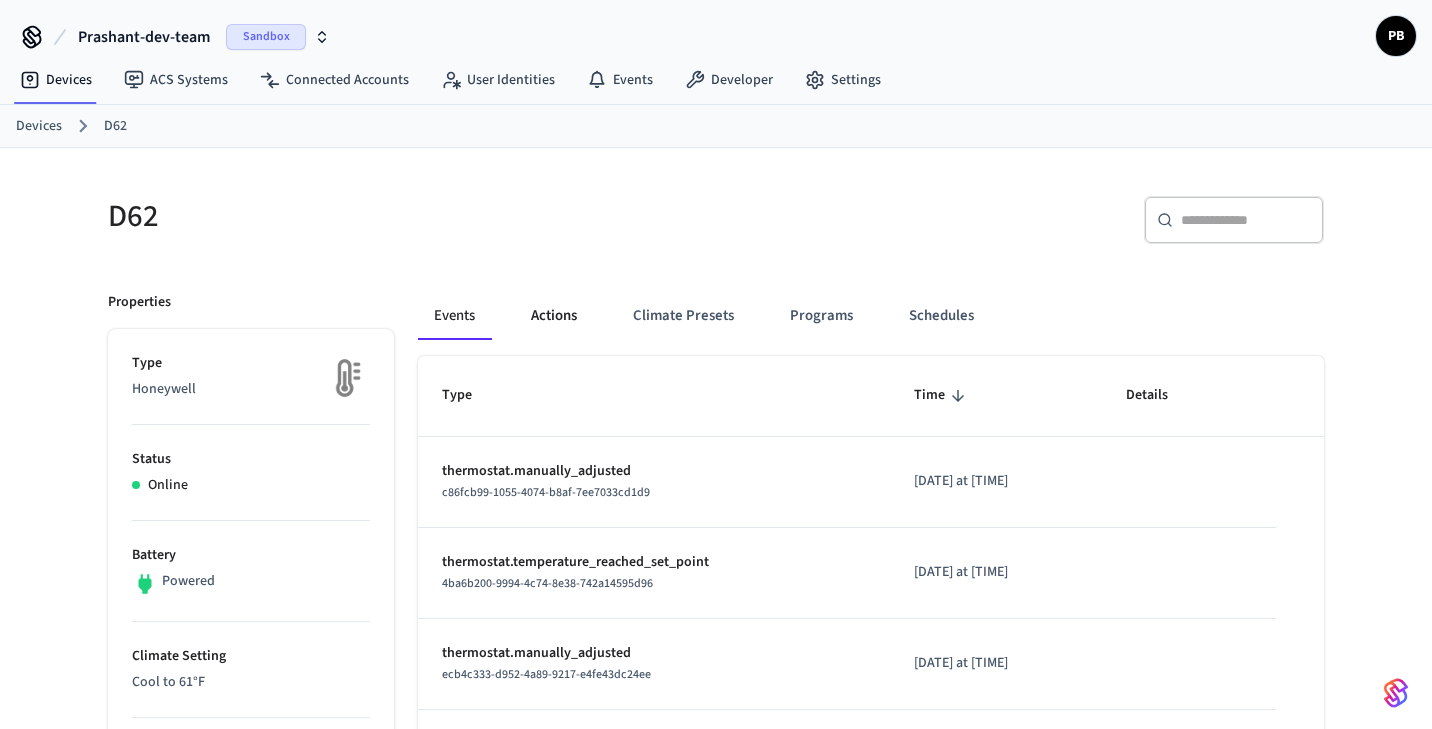 click on "Actions" at bounding box center (554, 316) 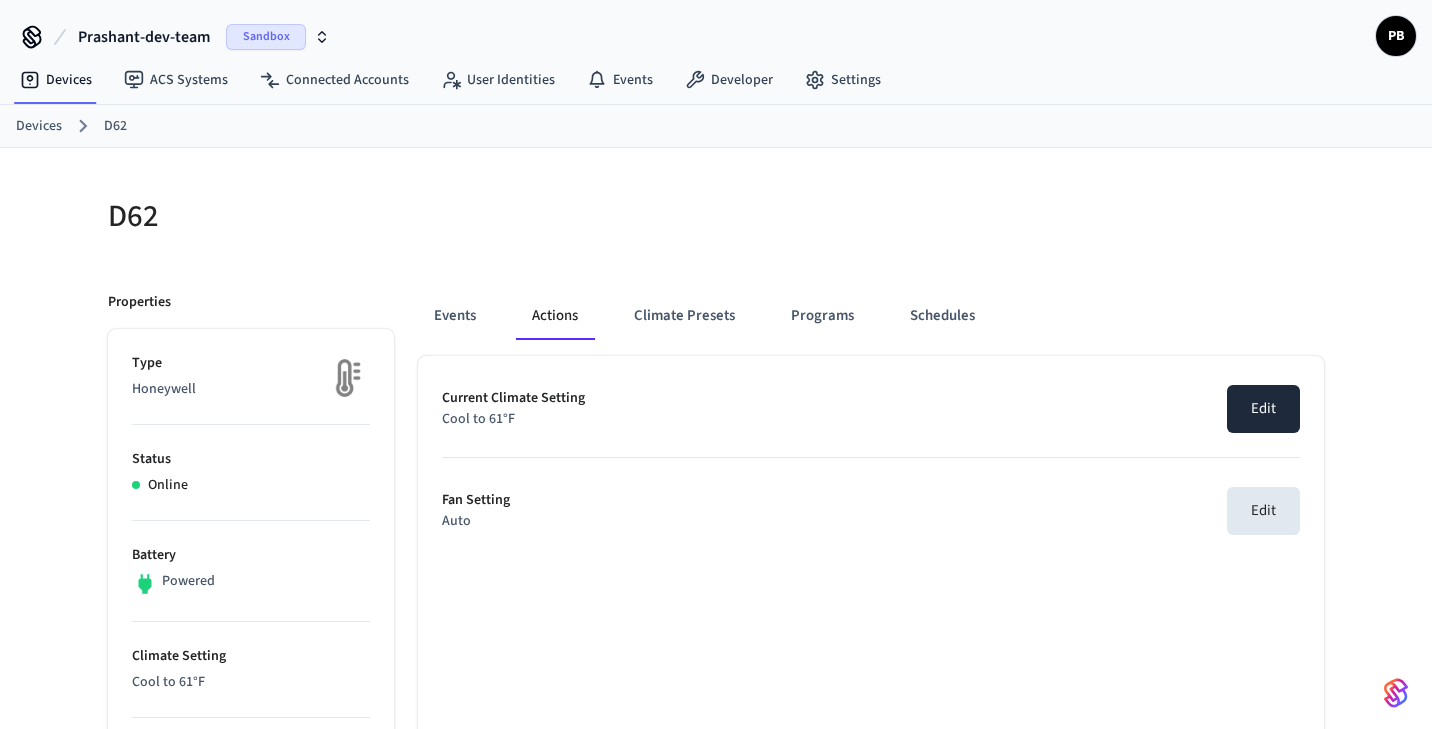 click on "Edit" at bounding box center (1263, 409) 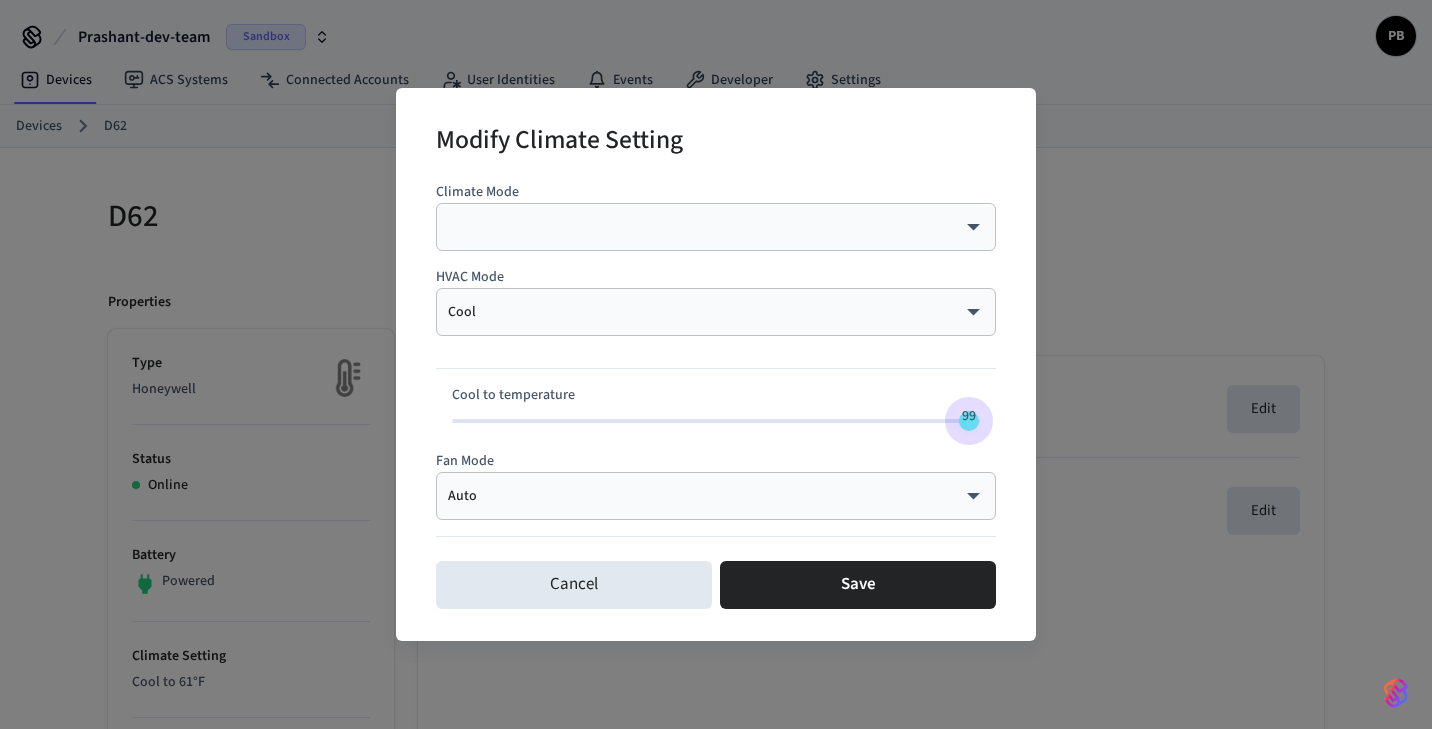type on "***" 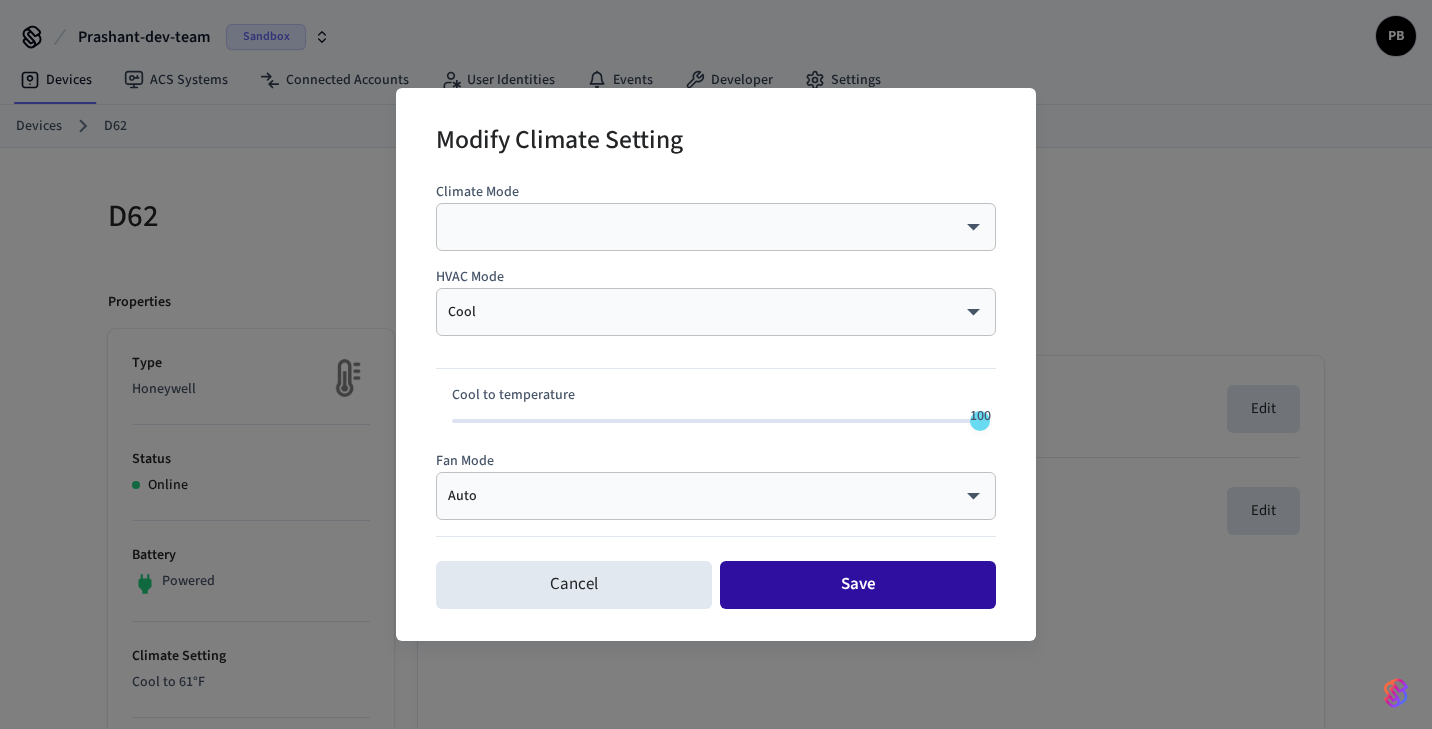 click on "Save" at bounding box center [858, 585] 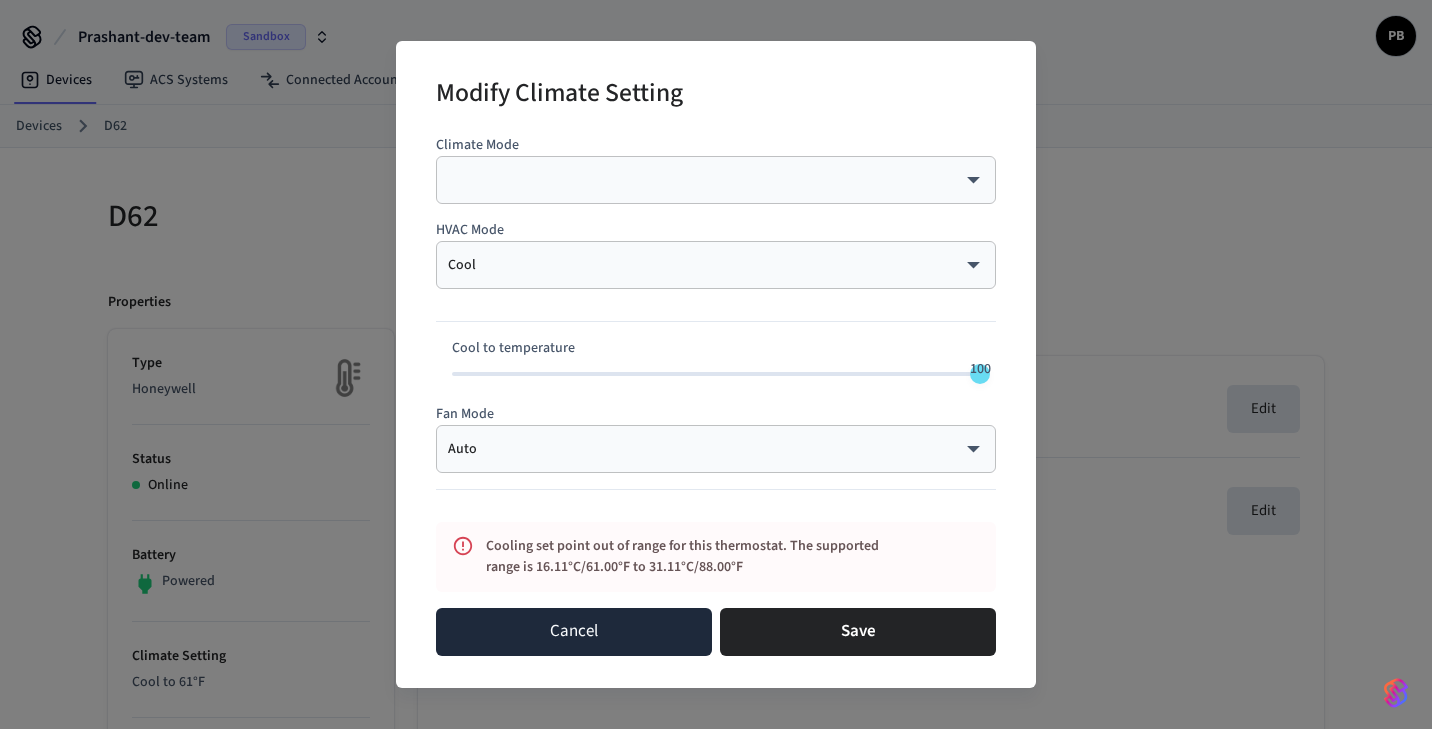 click on "Cancel" at bounding box center [574, 632] 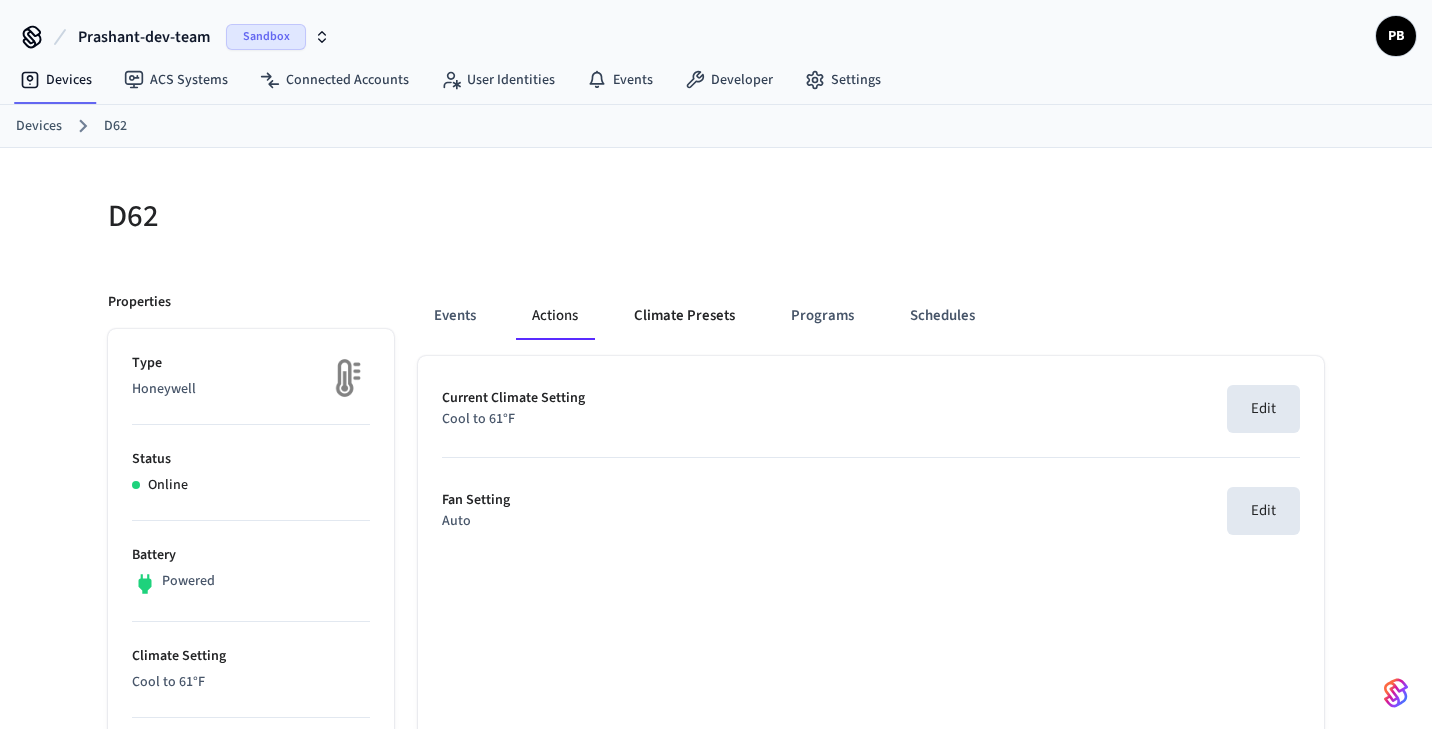 click on "Climate Presets" at bounding box center (684, 316) 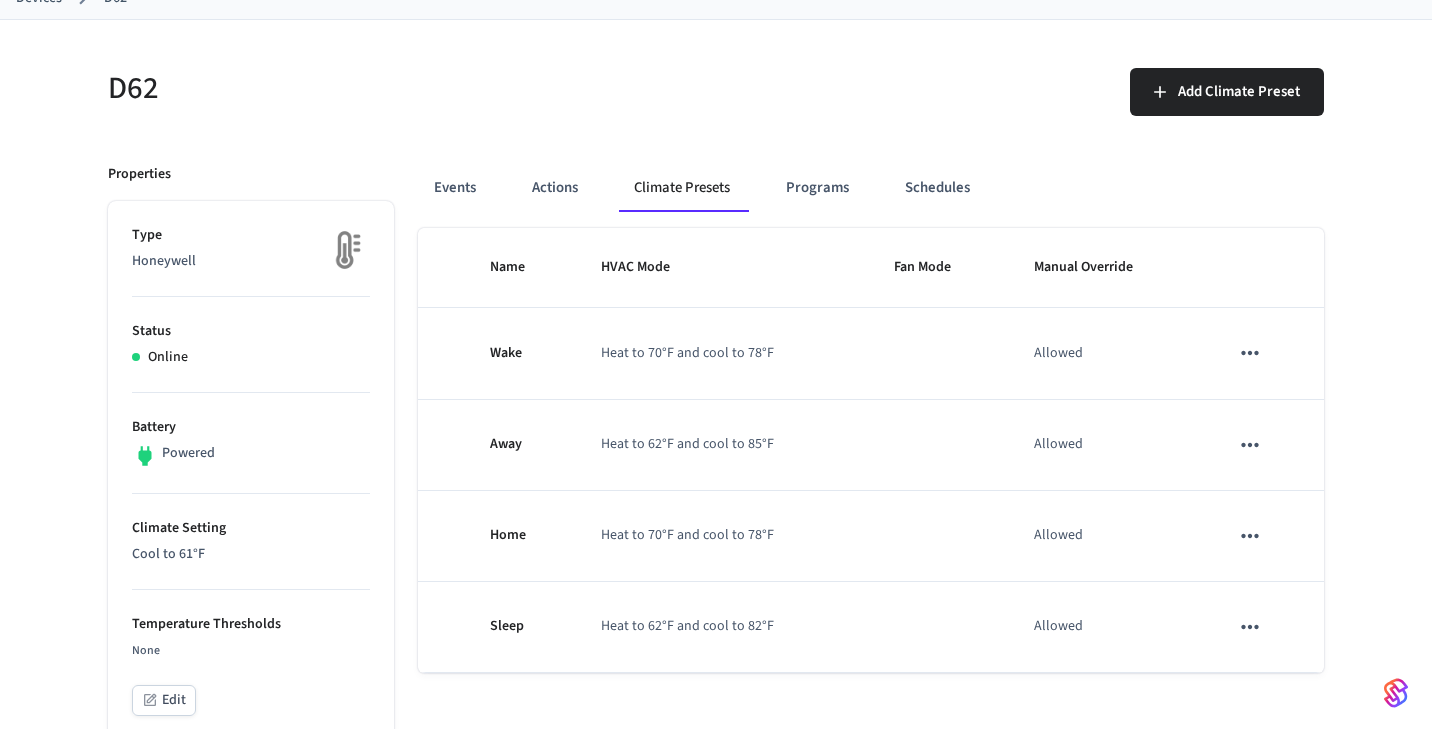 scroll, scrollTop: 131, scrollLeft: 0, axis: vertical 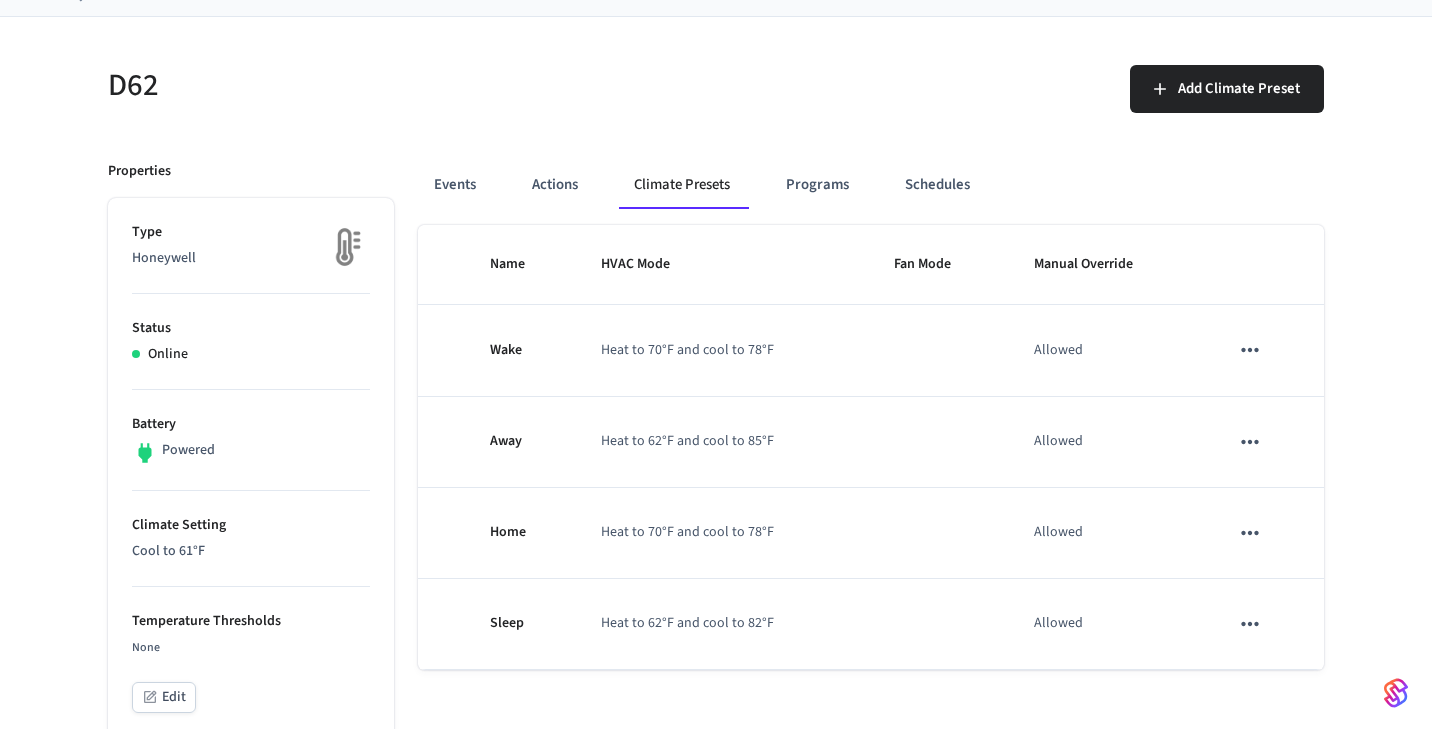 type 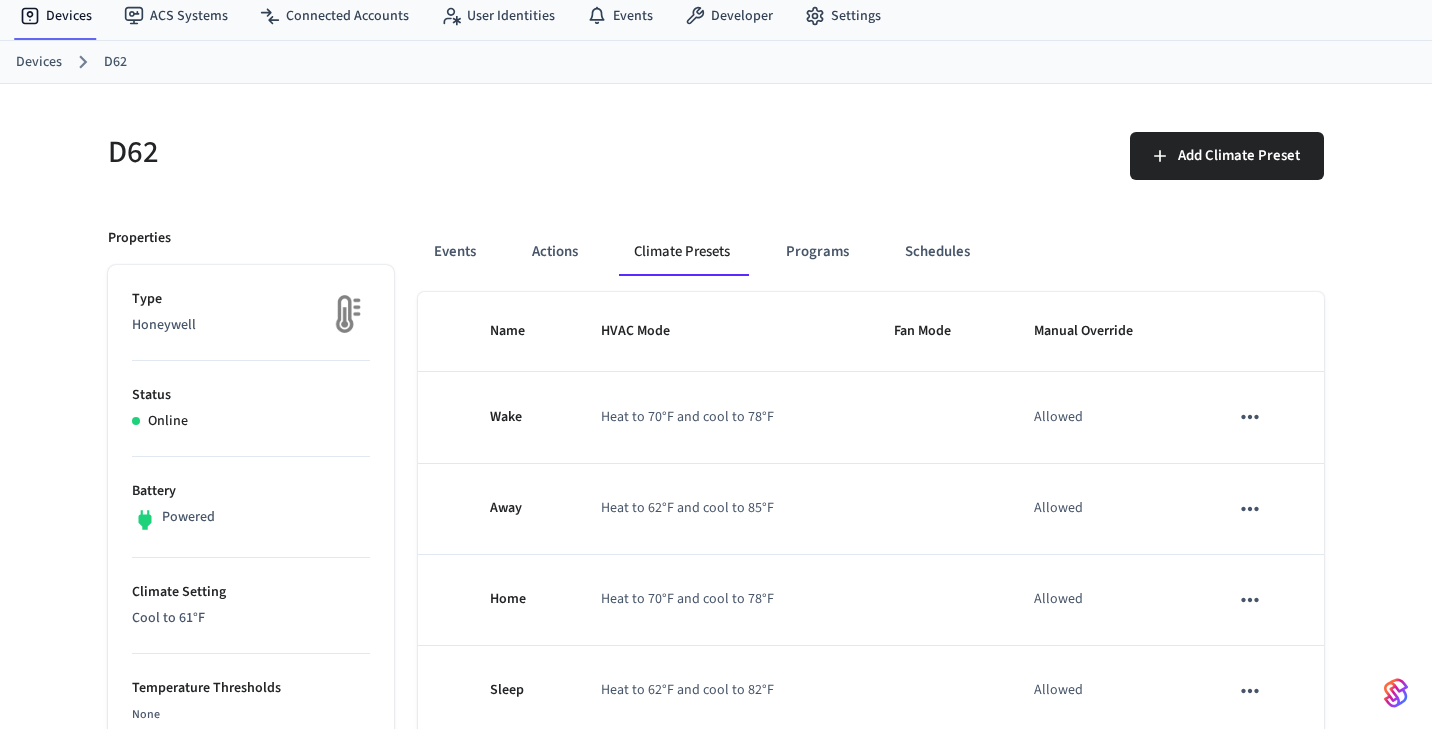 scroll, scrollTop: 0, scrollLeft: 0, axis: both 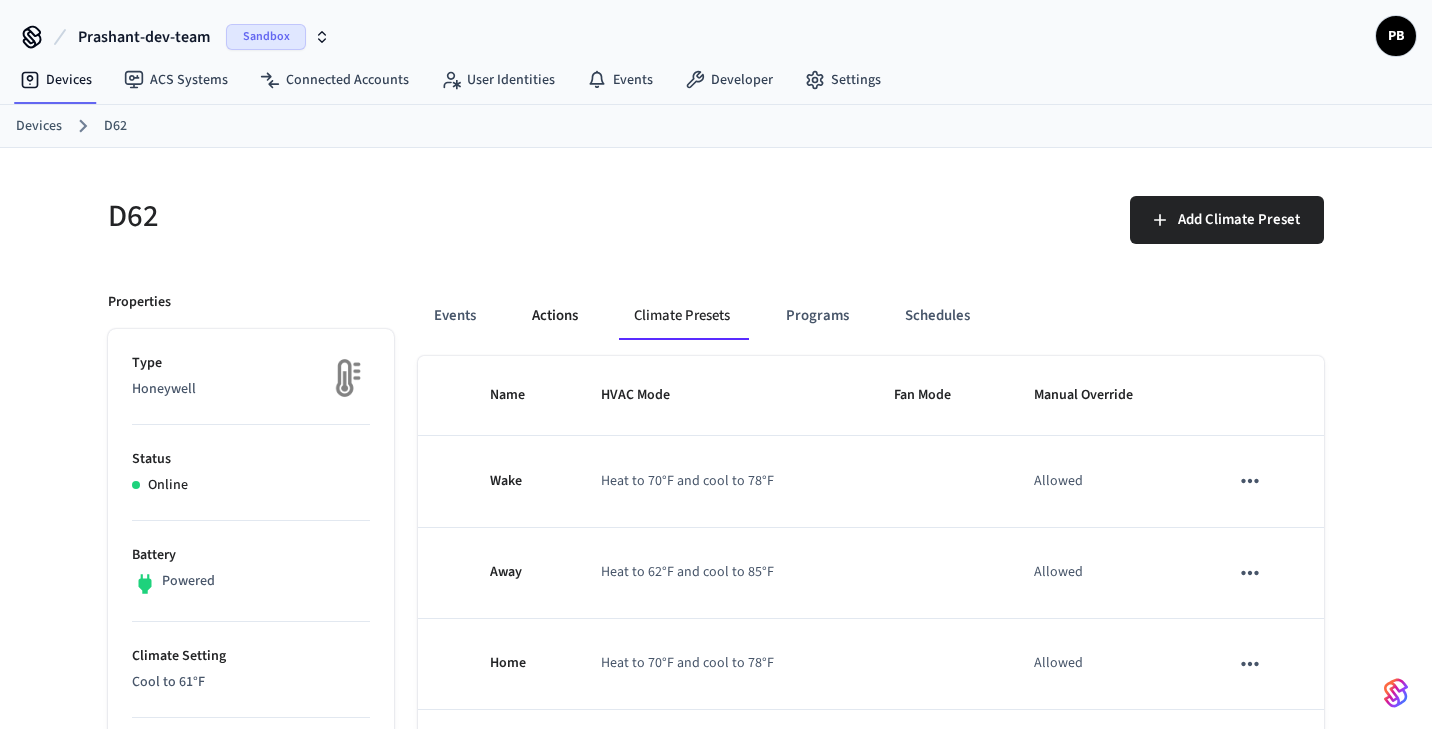 click on "Actions" at bounding box center [555, 316] 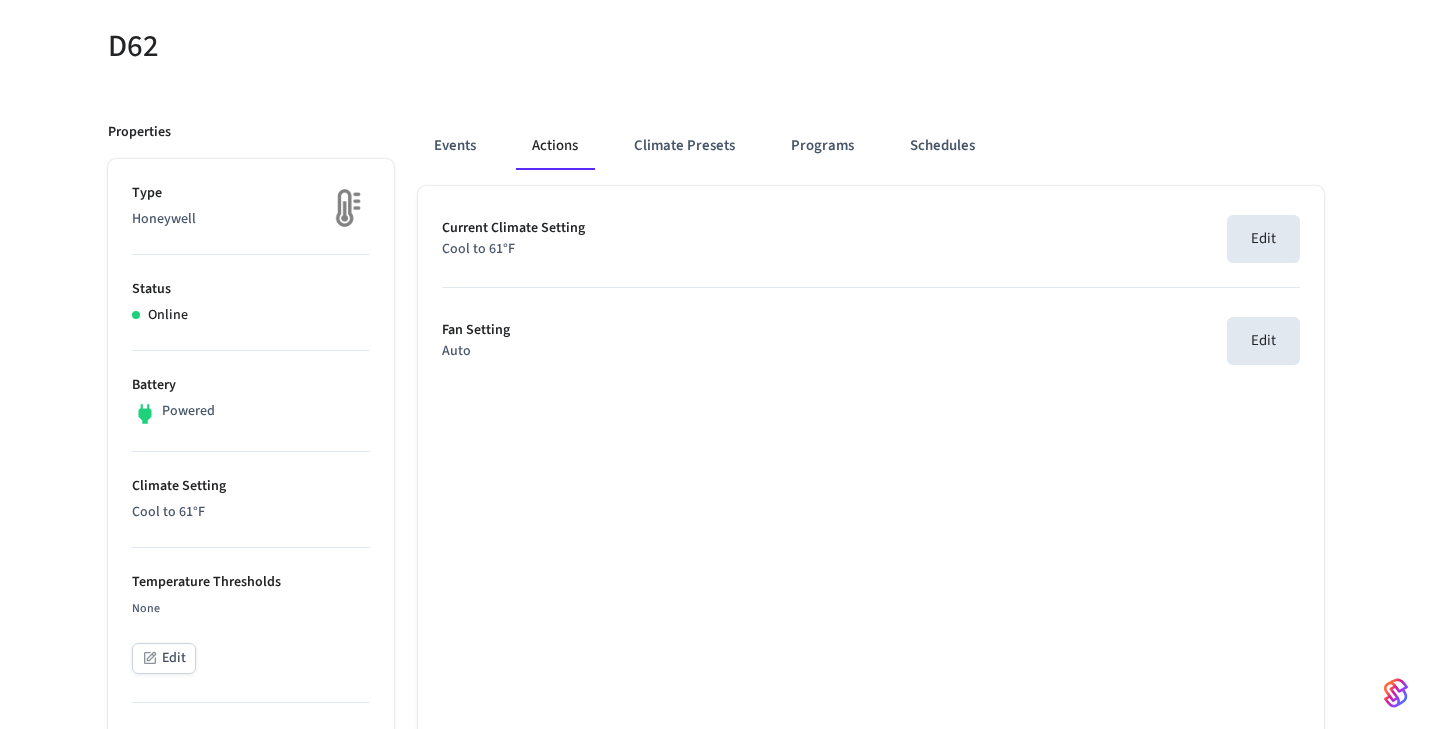 scroll, scrollTop: 205, scrollLeft: 0, axis: vertical 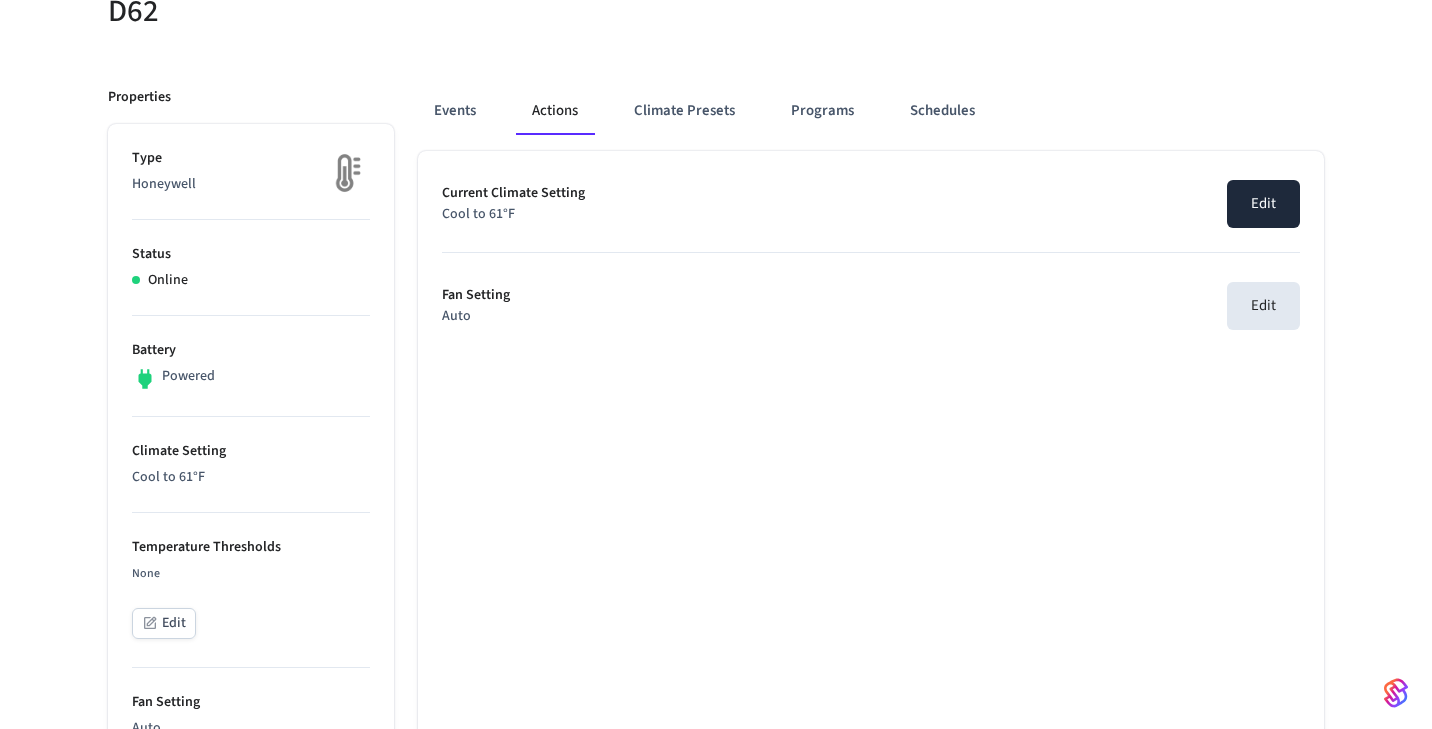 click on "Edit" at bounding box center (1263, 204) 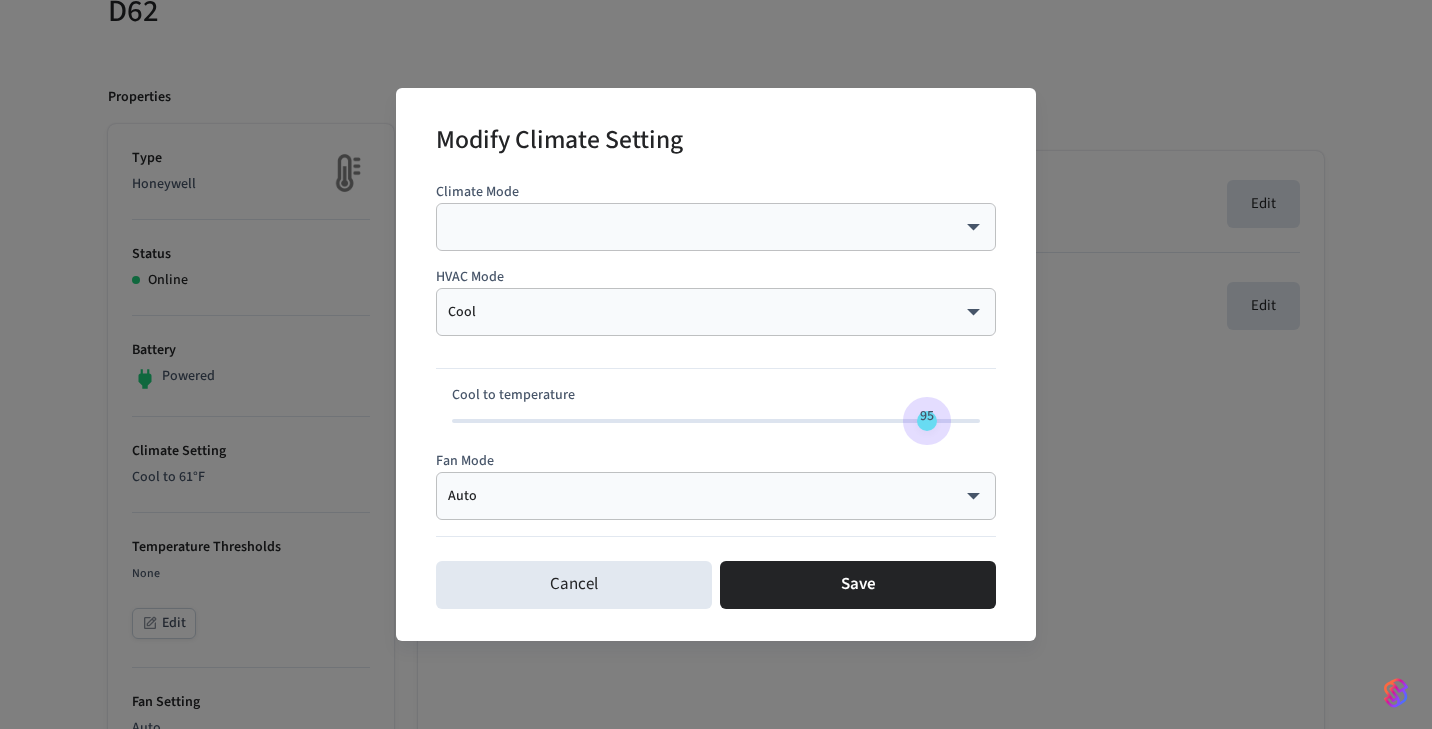 type on "**" 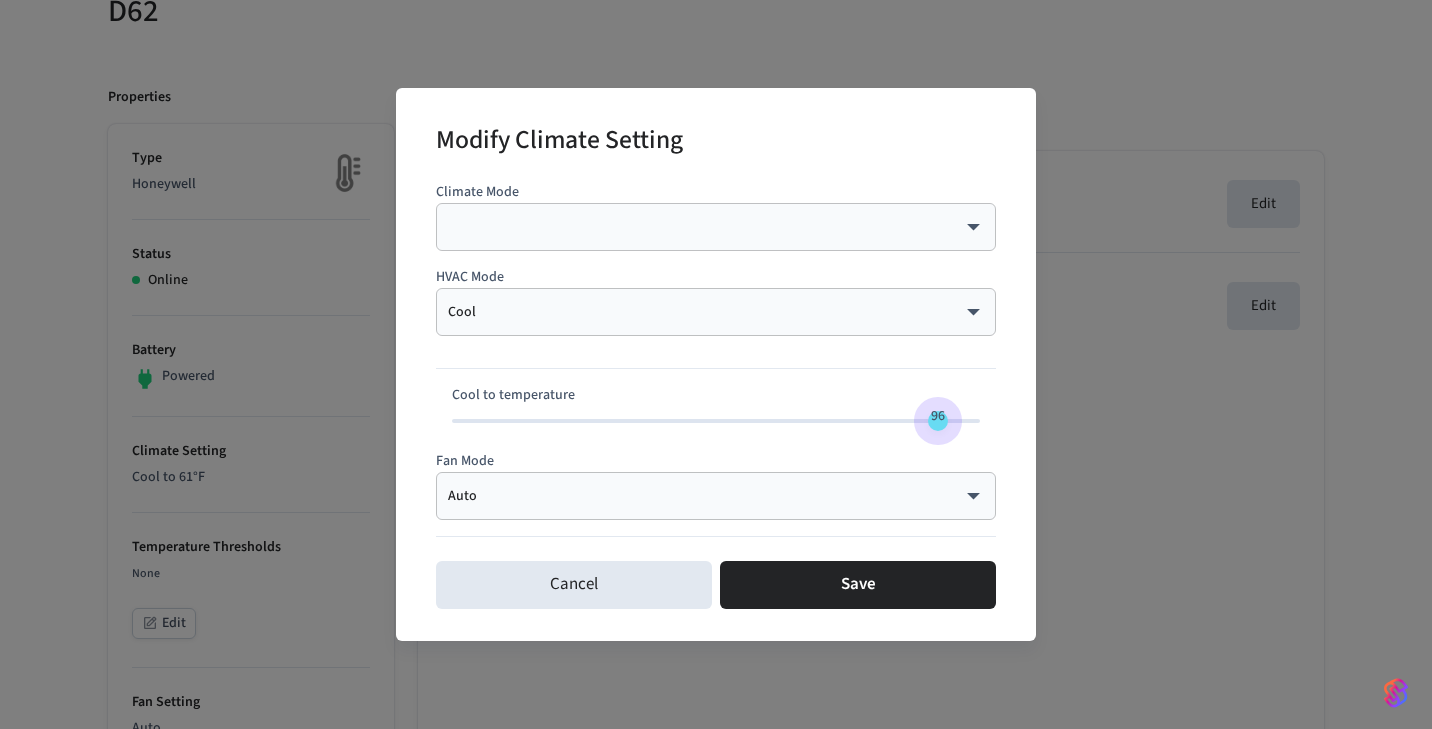 drag, startPoint x: 770, startPoint y: 425, endPoint x: 934, endPoint y: 427, distance: 164.01219 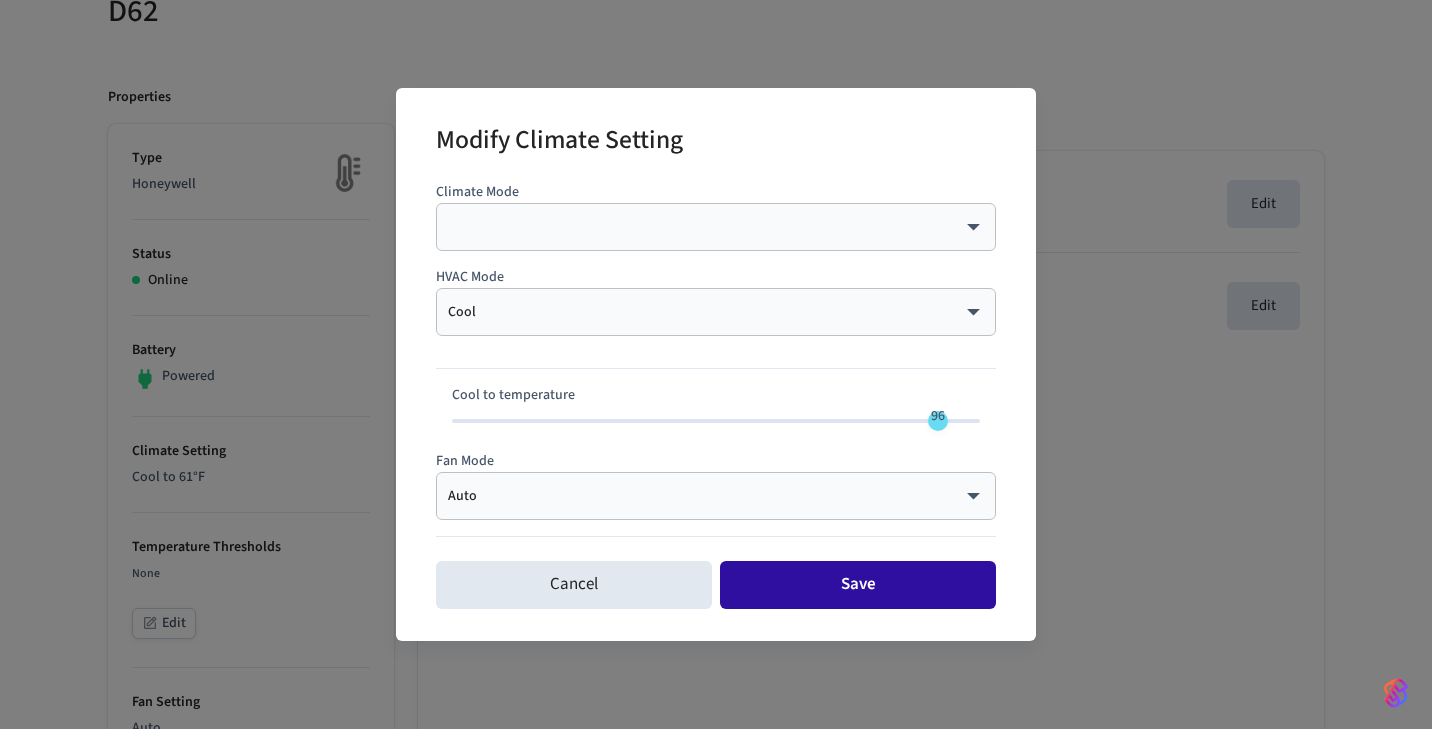 click on "Save" at bounding box center (858, 585) 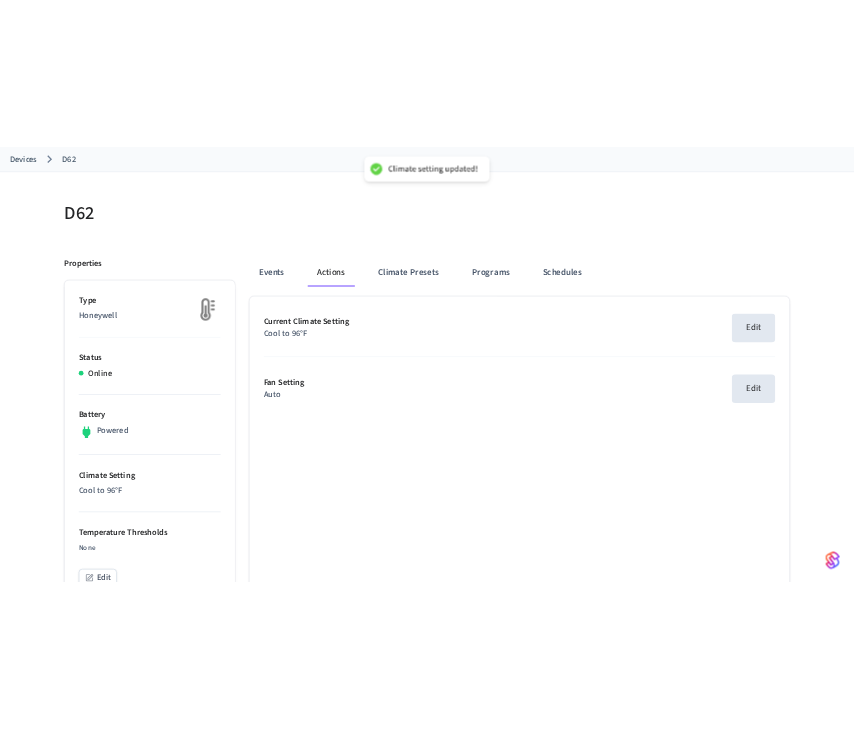 scroll, scrollTop: 93, scrollLeft: 0, axis: vertical 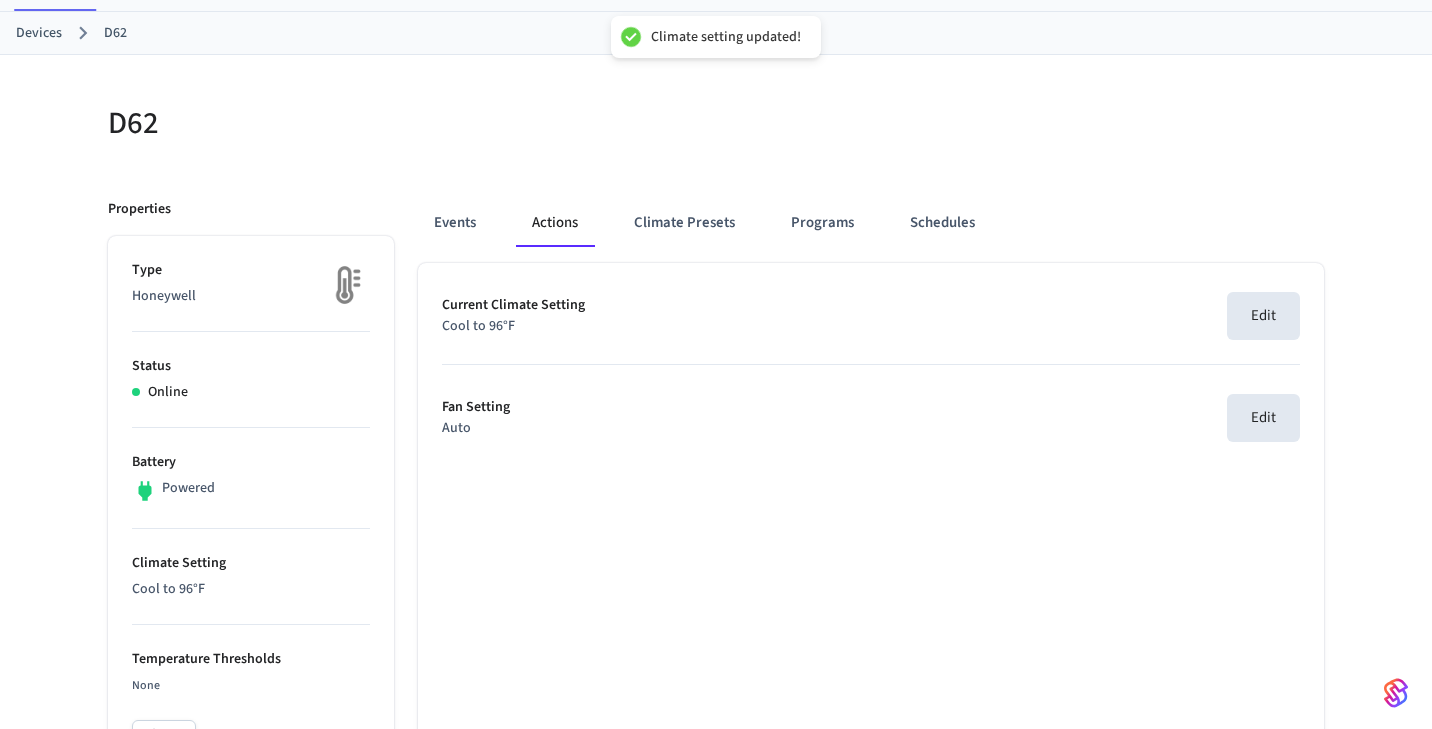 type 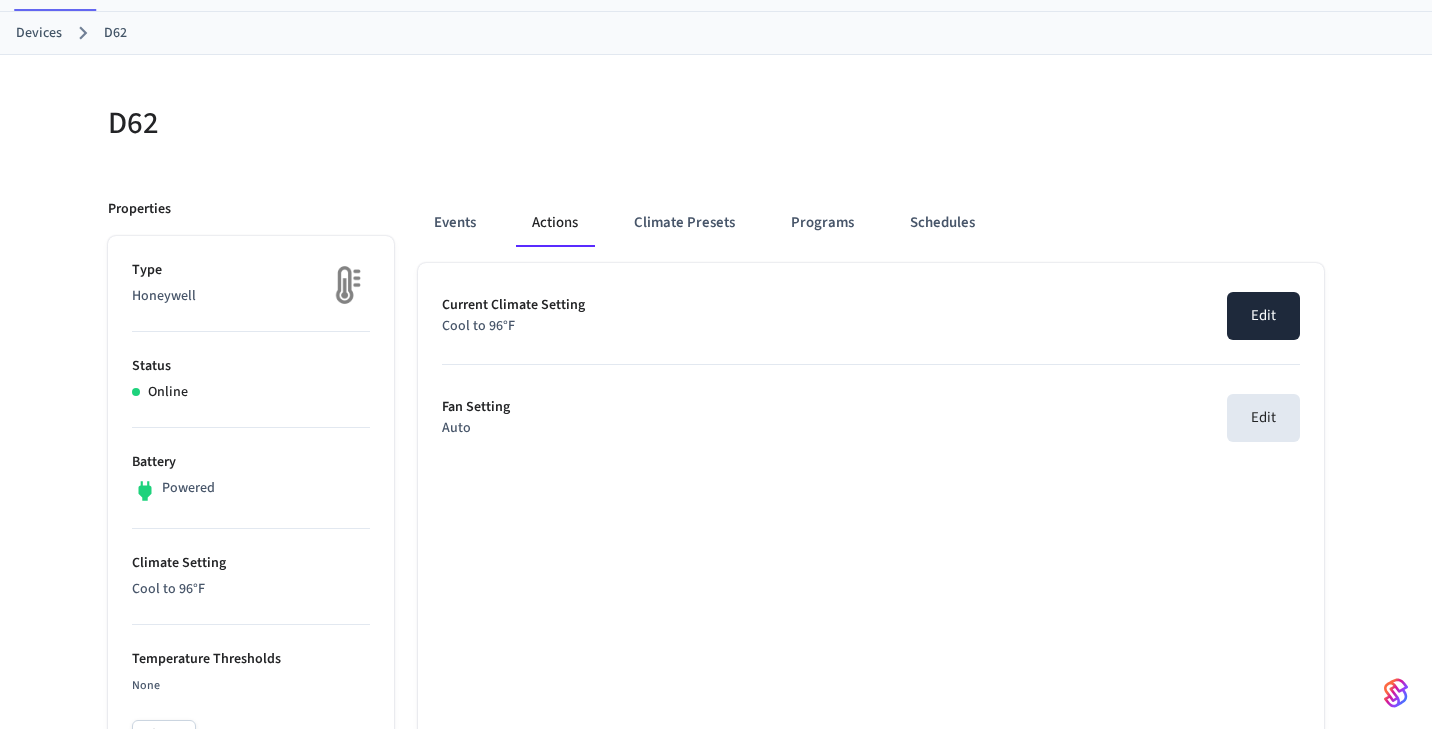 click on "Edit" at bounding box center (1263, 316) 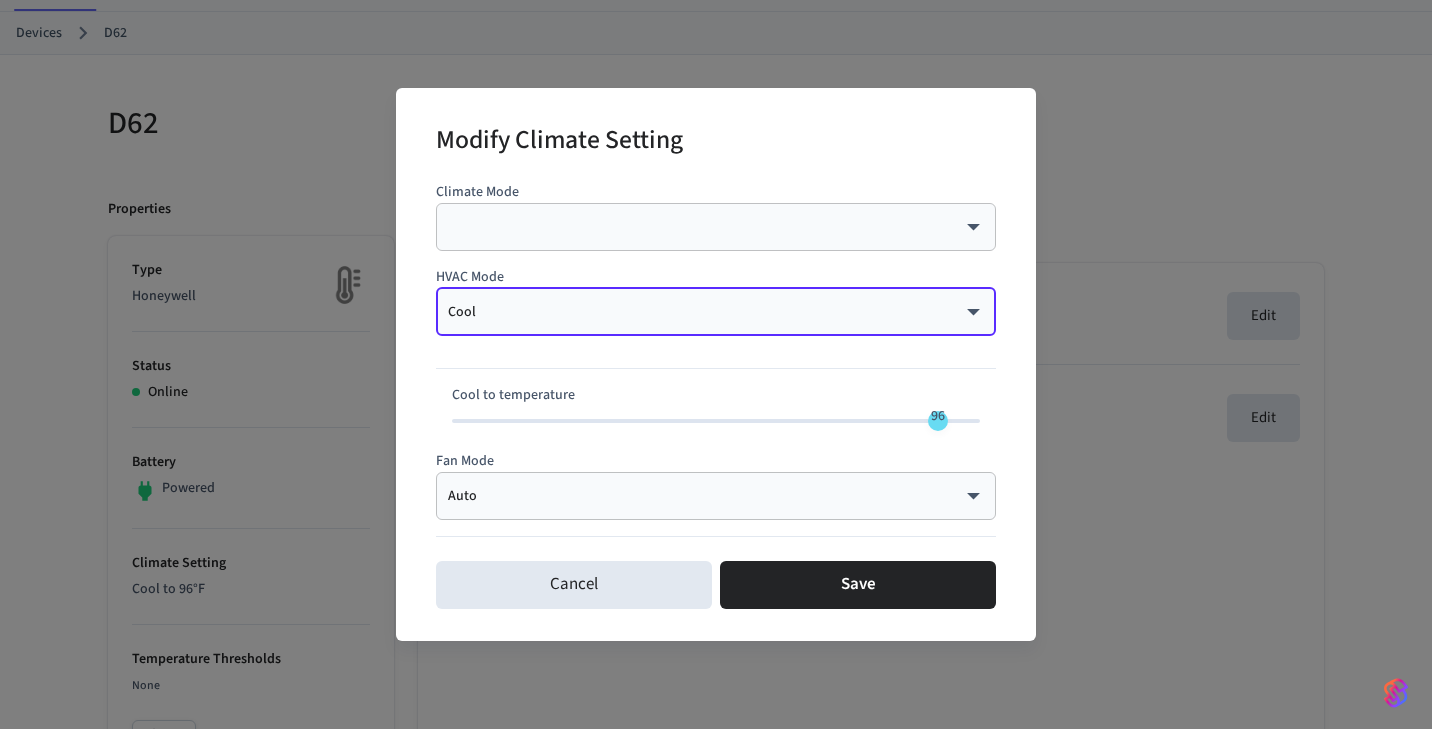click on "Modify Climate Setting Climate Mode ​ ​ HVAC Mode Cool **** ​ Cool to temperature 96 Fan Mode Auto **** ​ Cancel Save" at bounding box center (716, 364) 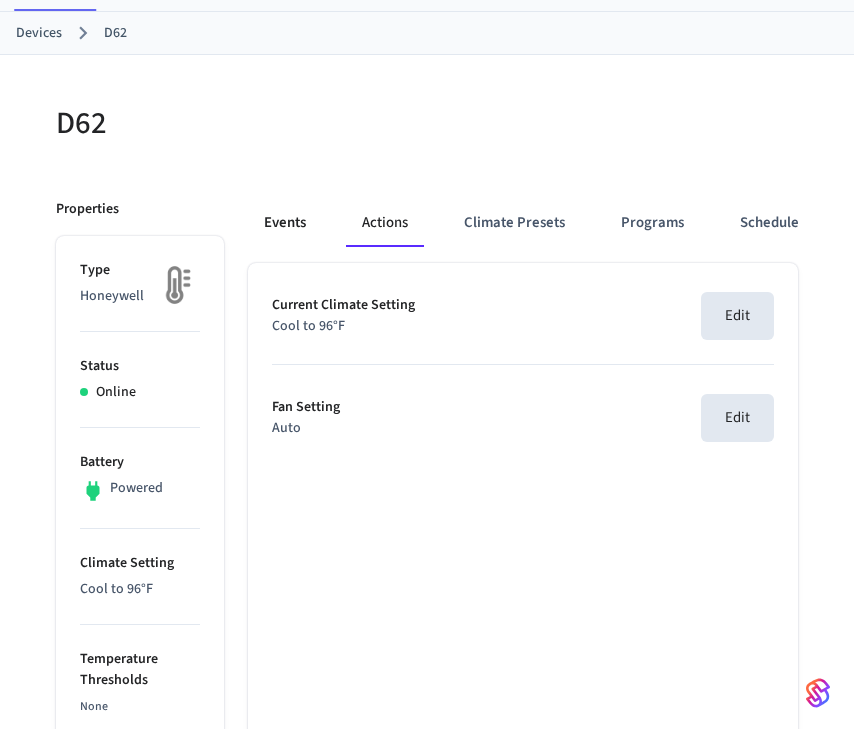 click on "Events" at bounding box center (285, 223) 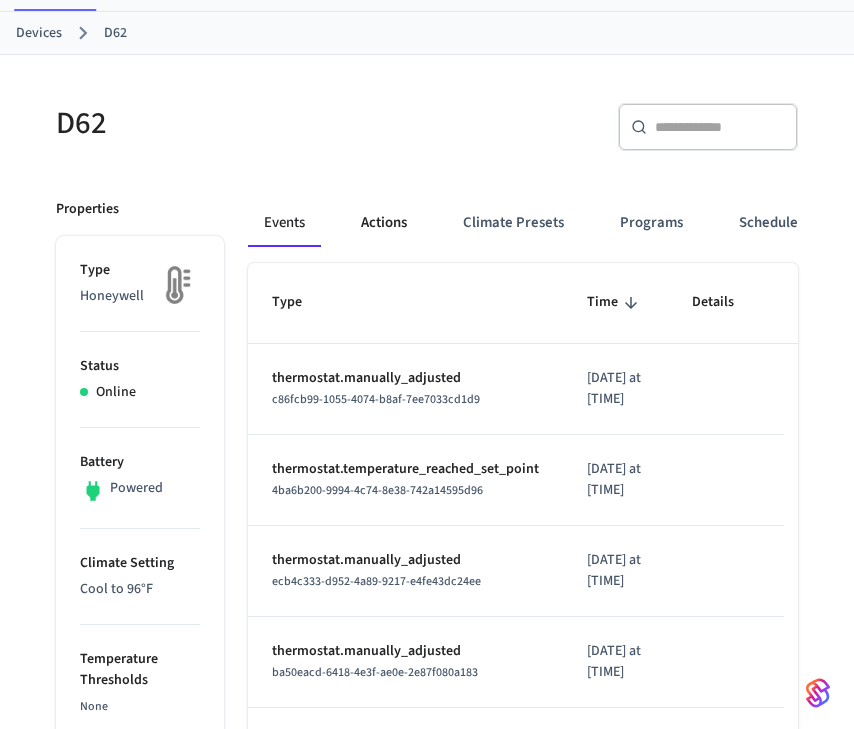click on "Actions" at bounding box center (384, 223) 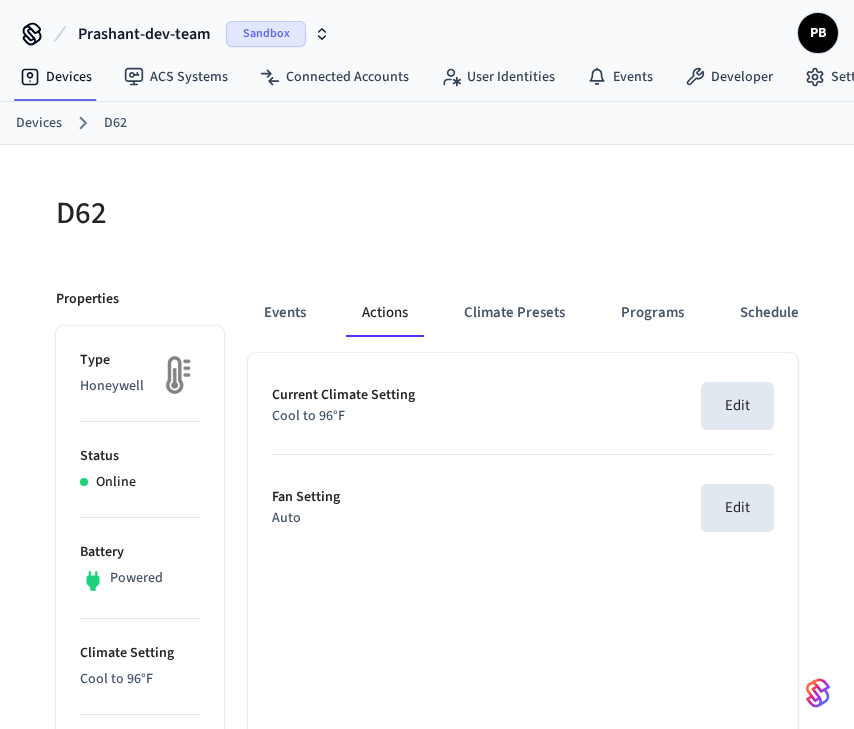 scroll, scrollTop: 0, scrollLeft: 0, axis: both 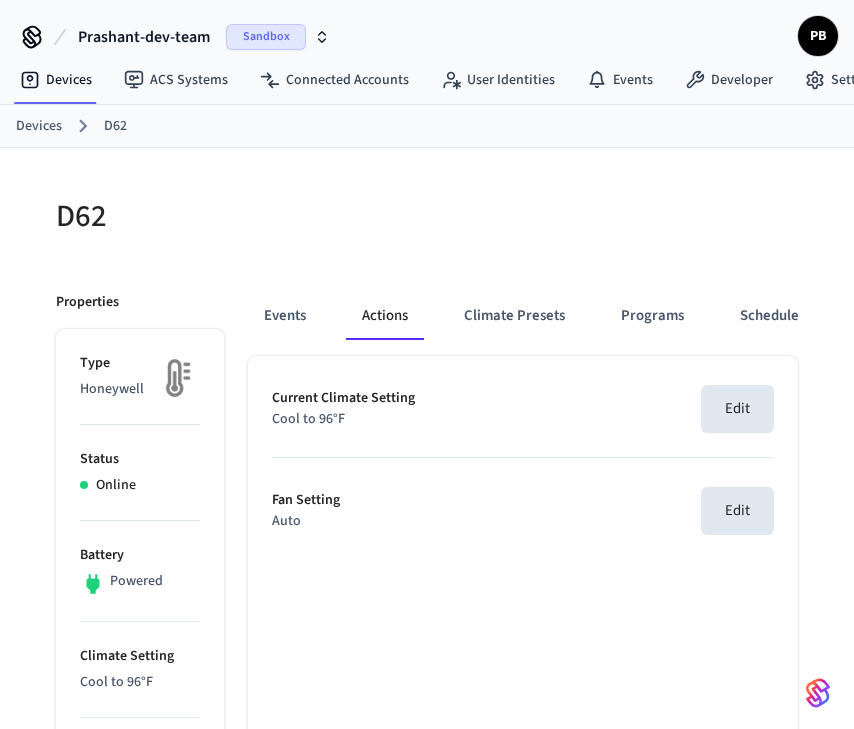 click on "Devices" at bounding box center [39, 126] 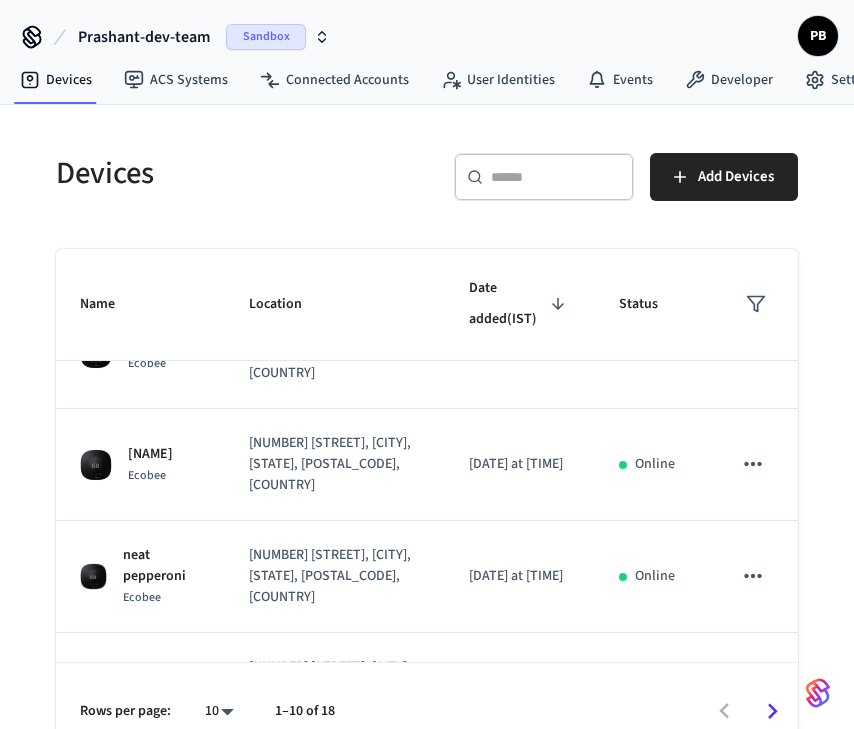 scroll, scrollTop: 734, scrollLeft: 0, axis: vertical 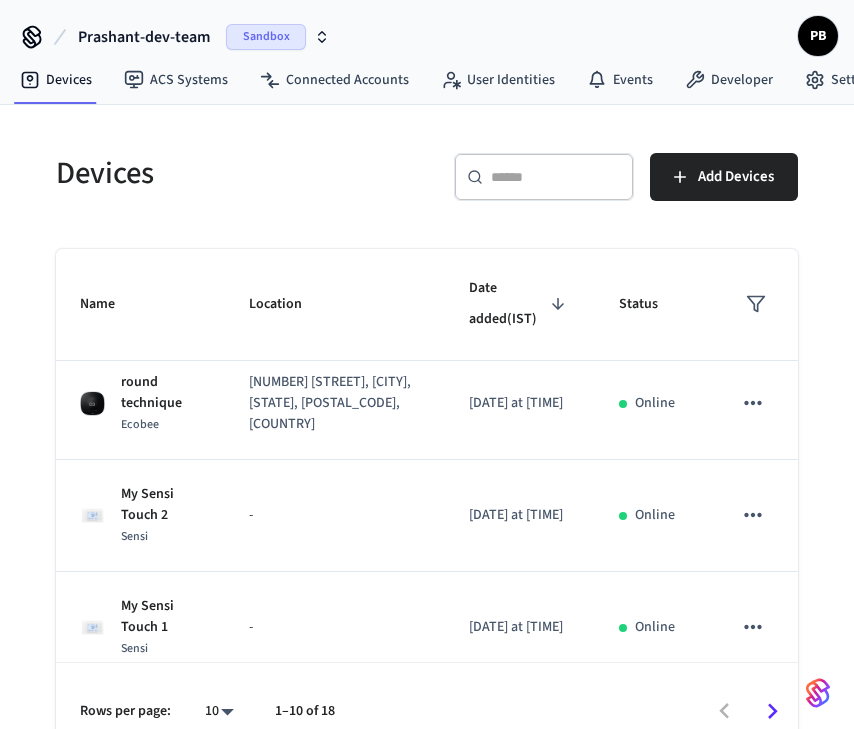 click on "Prashant-dev-team Sandbox PB Devices ACS Systems Connected Accounts User Identities Events Developer Settings Devices ​ ​ Add Devices Name Location Date added  (IST) Status Hall Nest Office [DATE] at [TIME] Online Exitway Nest Office [DATE] at [TIME] Online Entryway Nest Office [DATE] at [TIME] Online [NAME] Ecobee [NUMBER] [STREET], [CITY], [STATE], [POSTAL_CODE], [COUNTRY] [DATE] at [TIME] Online [NAME] Ecobee [NUMBER] [STREET], [CITY], [STATE], [POSTAL_CODE], [COUNTRY] [DATE] at [TIME] Online [NAME] Ecobee [NUMBER] [STREET], [CITY], [STATE], [POSTAL_CODE], [COUNTRY] [DATE] at [TIME] Online [NAME] Ecobee [NUMBER] [STREET], [CITY], [STATE], [POSTAL_CODE], [COUNTRY] [DATE] at [TIME] Online [NAME] Ecobee [NUMBER] [STREET], [CITY], [STATE], [POSTAL_CODE], [COUNTRY] [DATE] at [TIME] Online My Sensi Touch 2 Sensi - [DATE] at [TIME] Online My Sensi Touch 1 Sensi - [DATE] at [TIME] Online Rows per page: 10 ** 1–10 of 18 8 /devices/list 4 /devices/unmanaged/list 2 /devices/get Devices | Seam Copy ID" at bounding box center (427, 427) 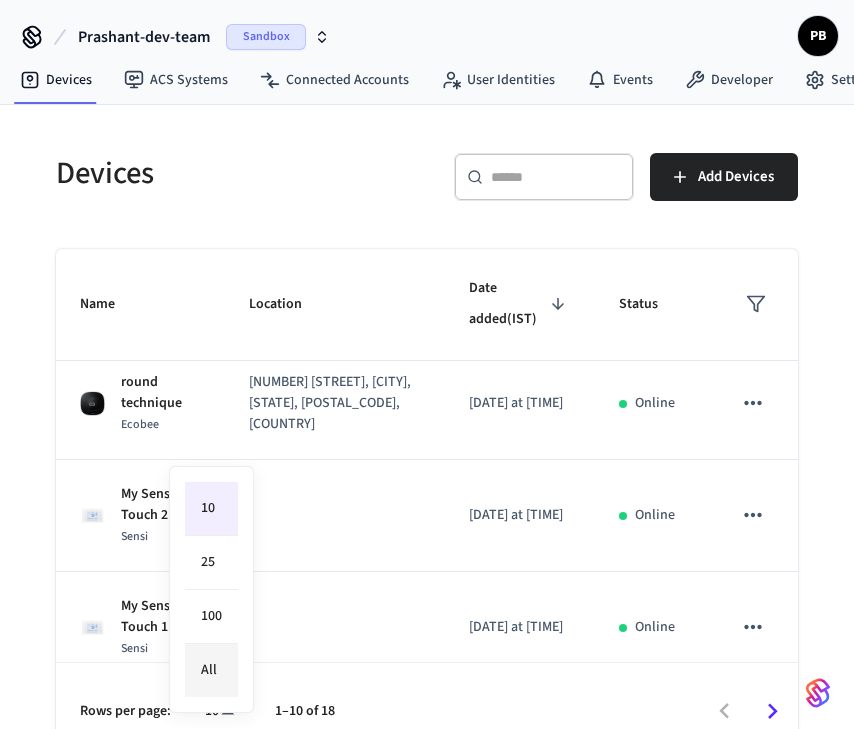 click on "All" at bounding box center [211, 670] 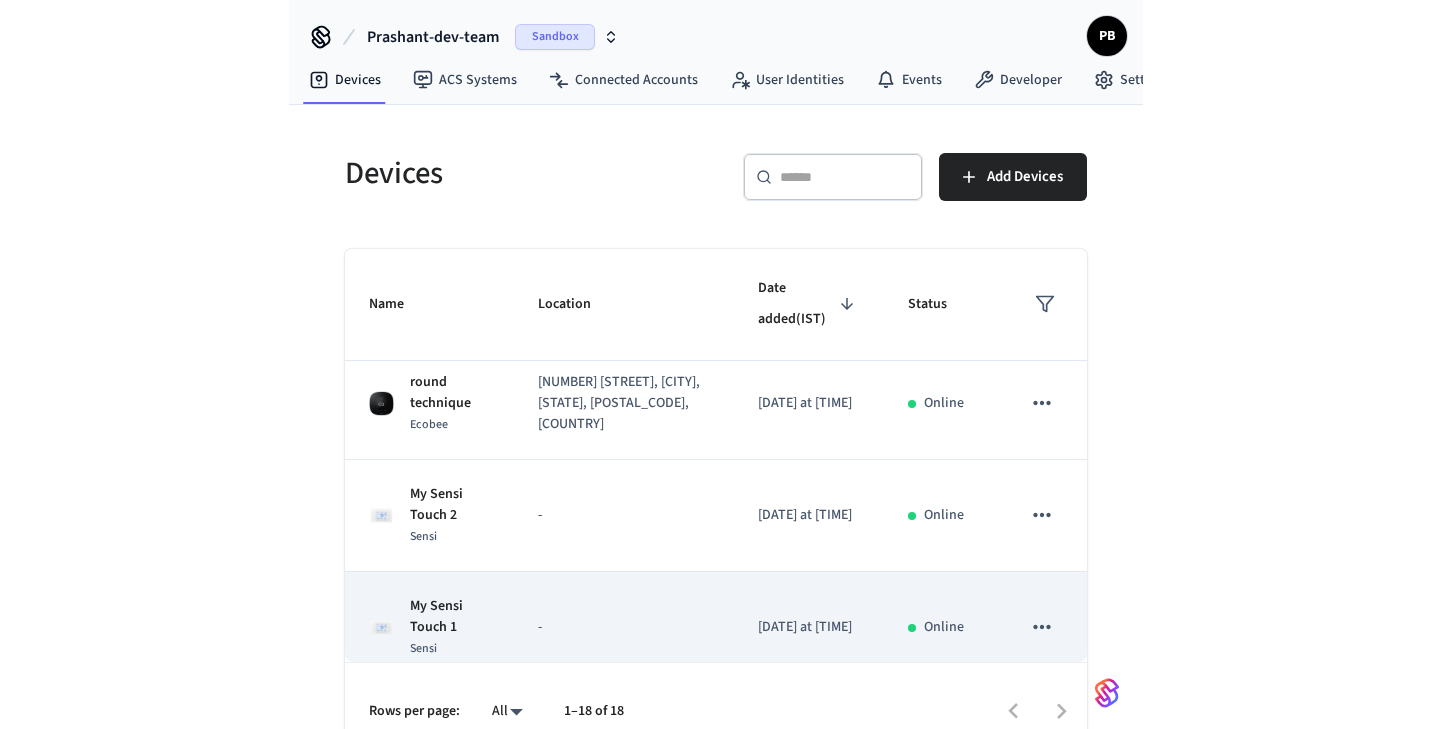 scroll, scrollTop: 1463, scrollLeft: 0, axis: vertical 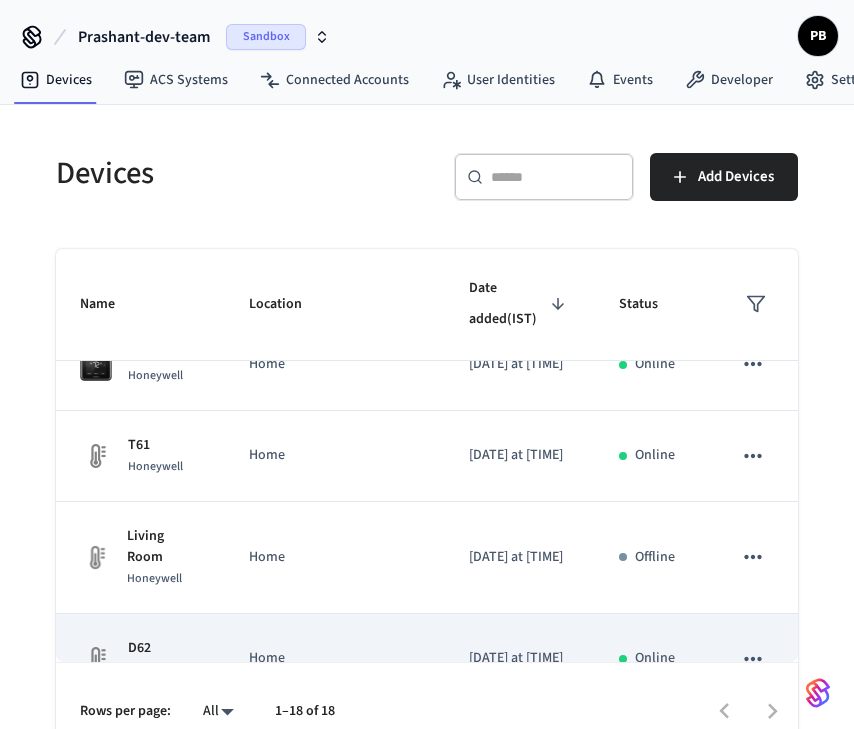 click on "D62 Honeywell" at bounding box center (140, 659) 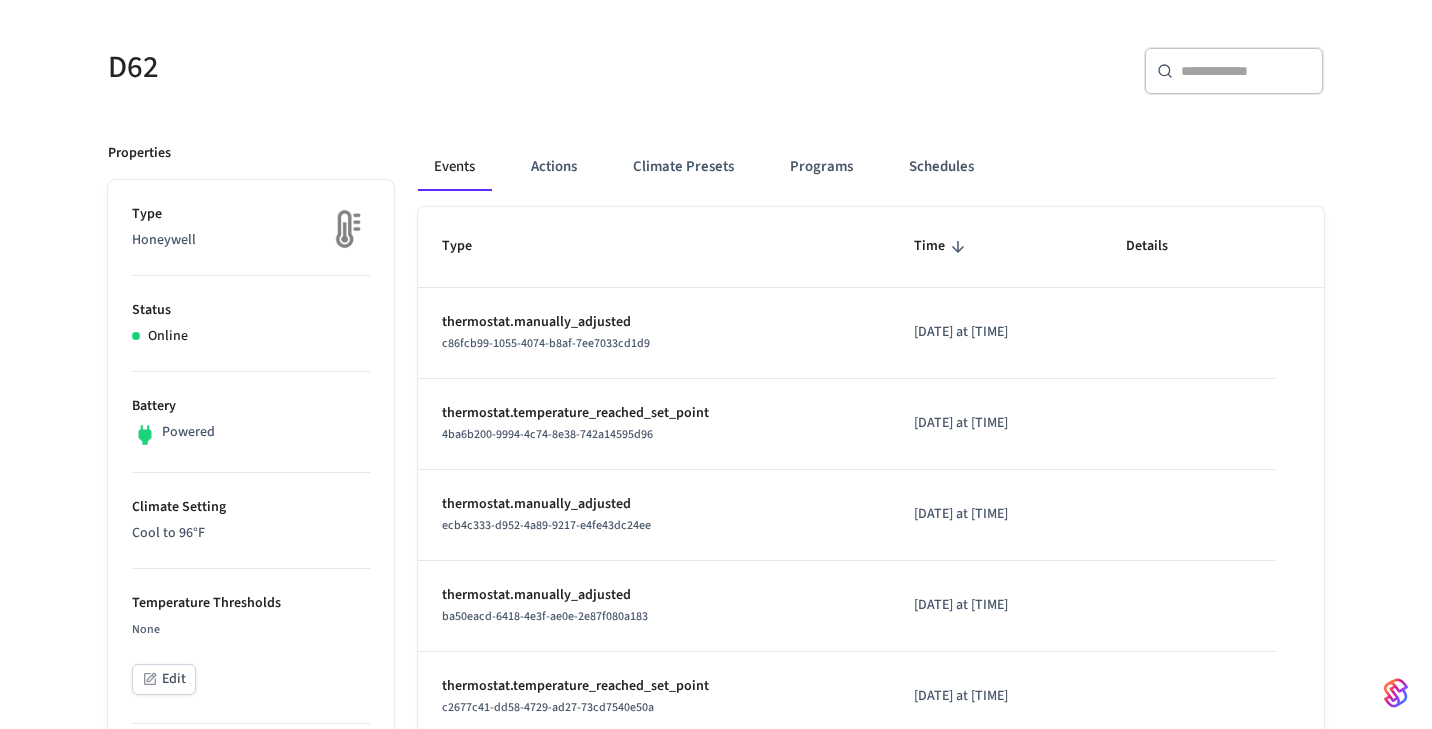 scroll, scrollTop: 0, scrollLeft: 0, axis: both 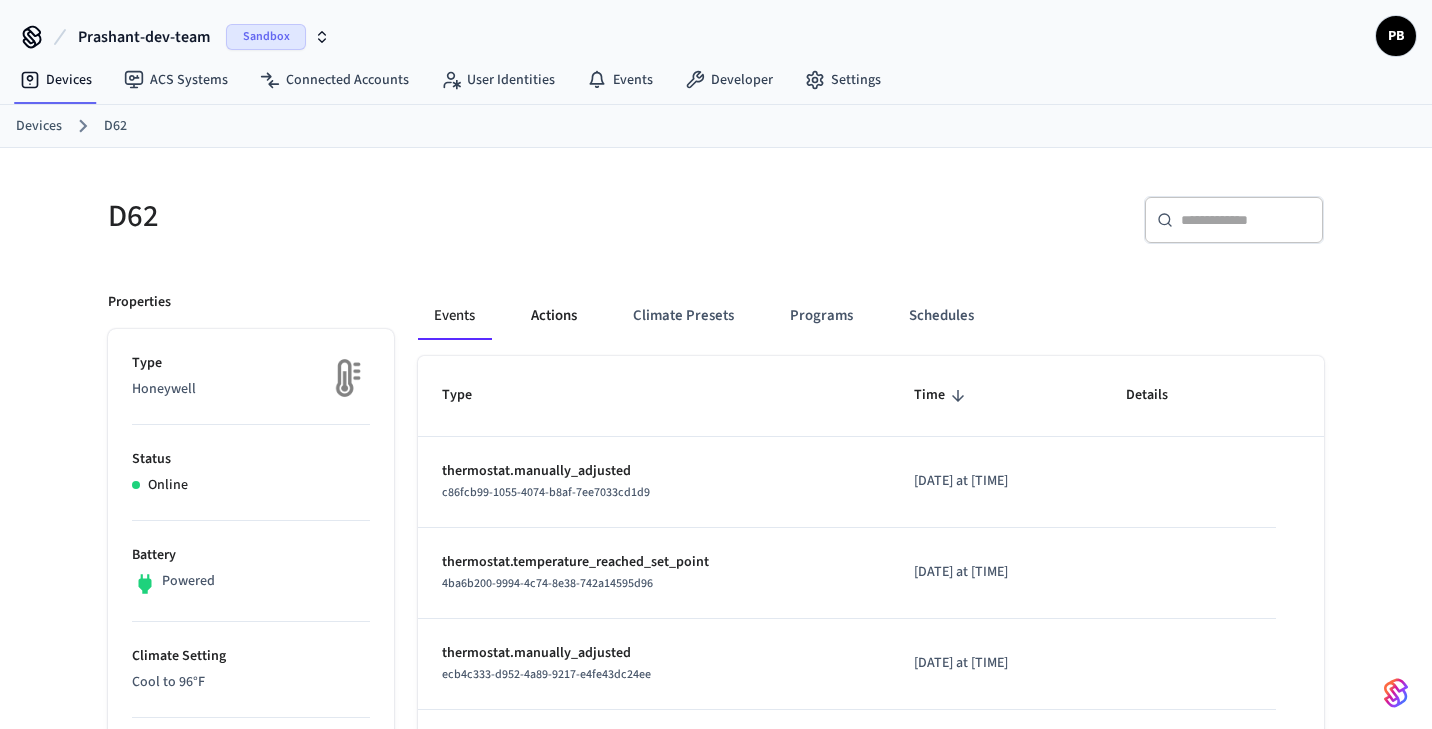 click on "Actions" at bounding box center (554, 316) 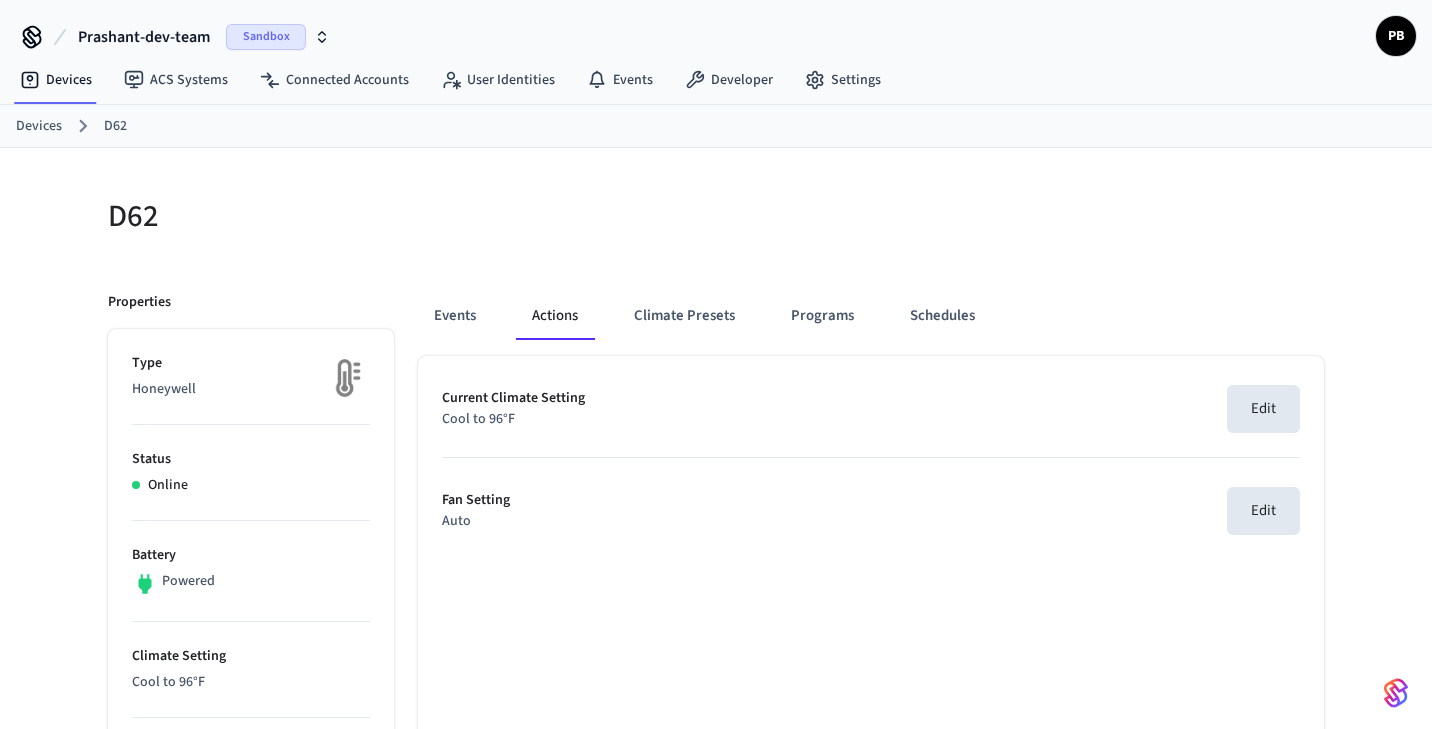 scroll, scrollTop: 248, scrollLeft: 0, axis: vertical 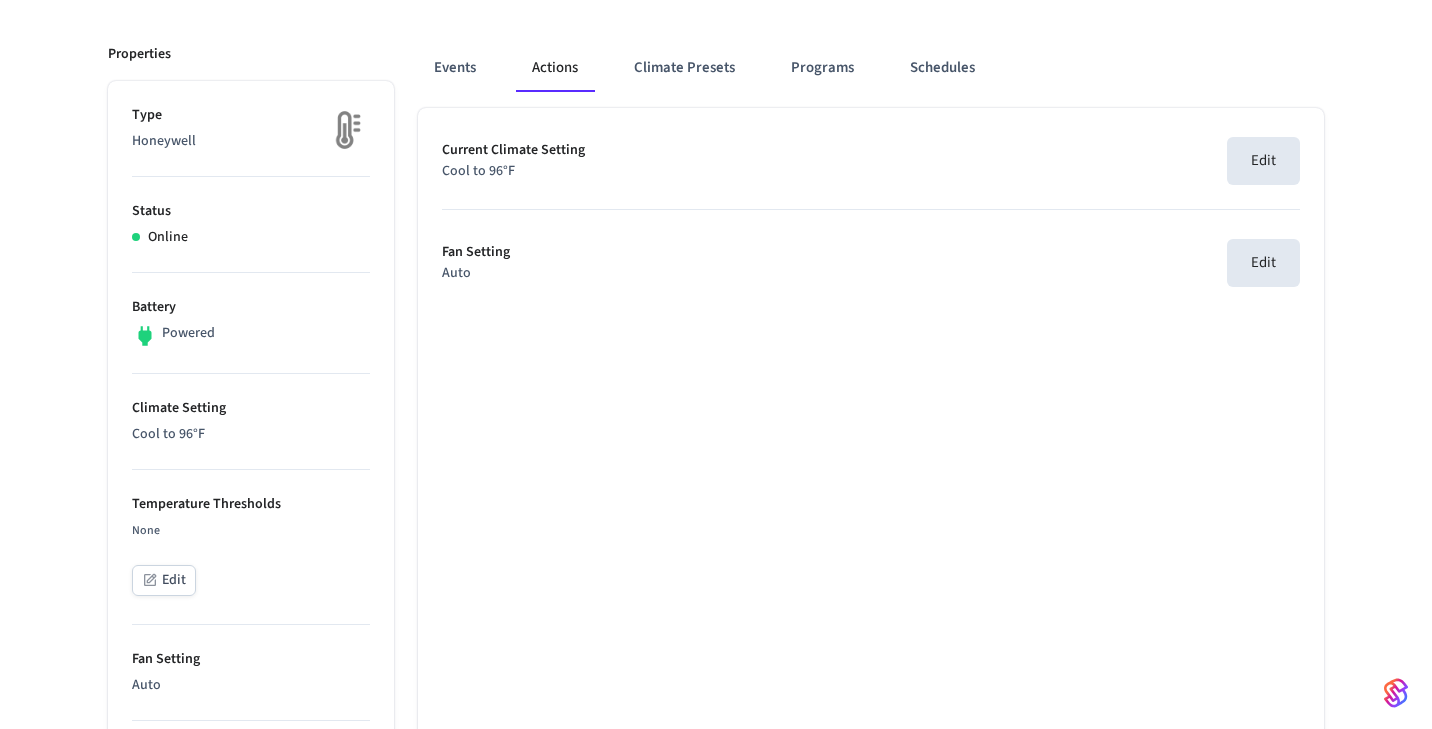 click on "Current Climate Setting Cool to 96°F Edit Fan Setting Auto Edit" at bounding box center [871, 827] 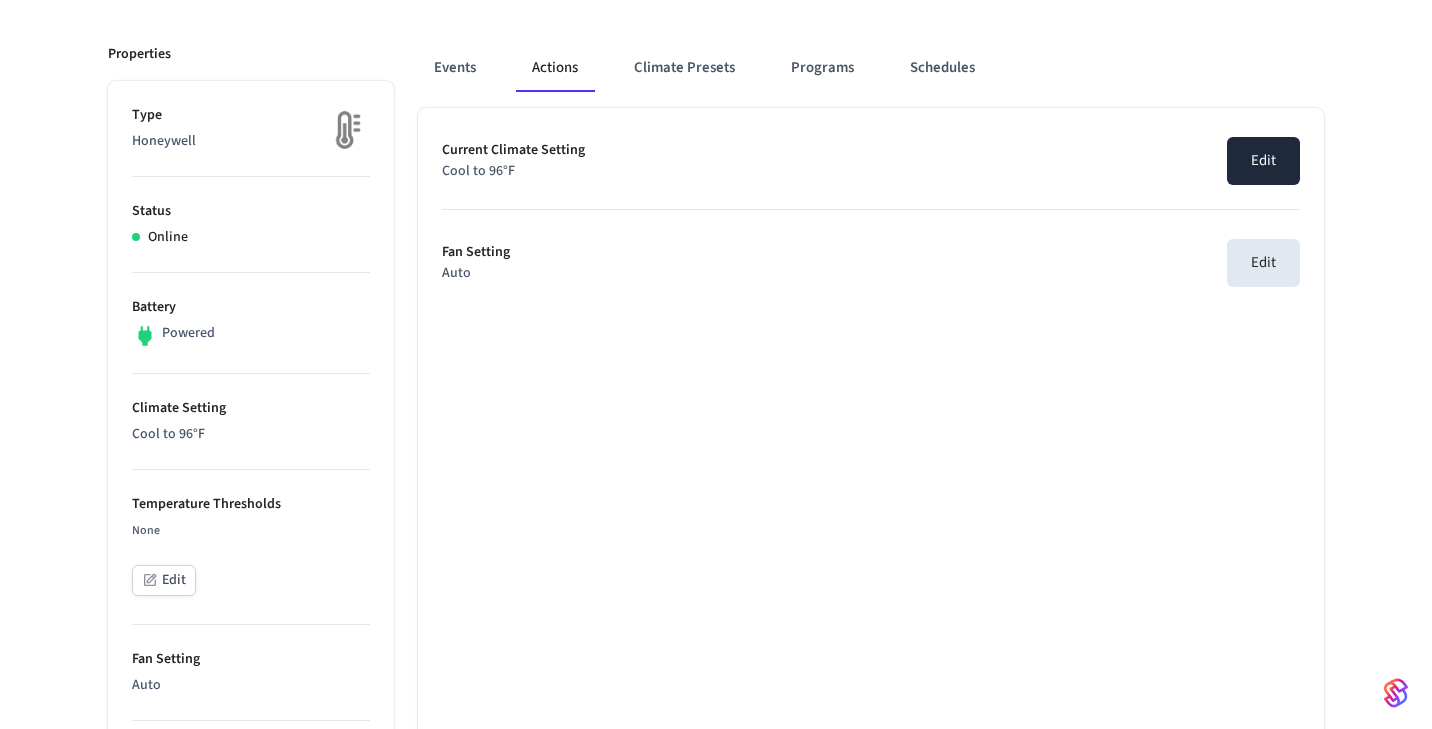 click on "Edit" at bounding box center (1263, 161) 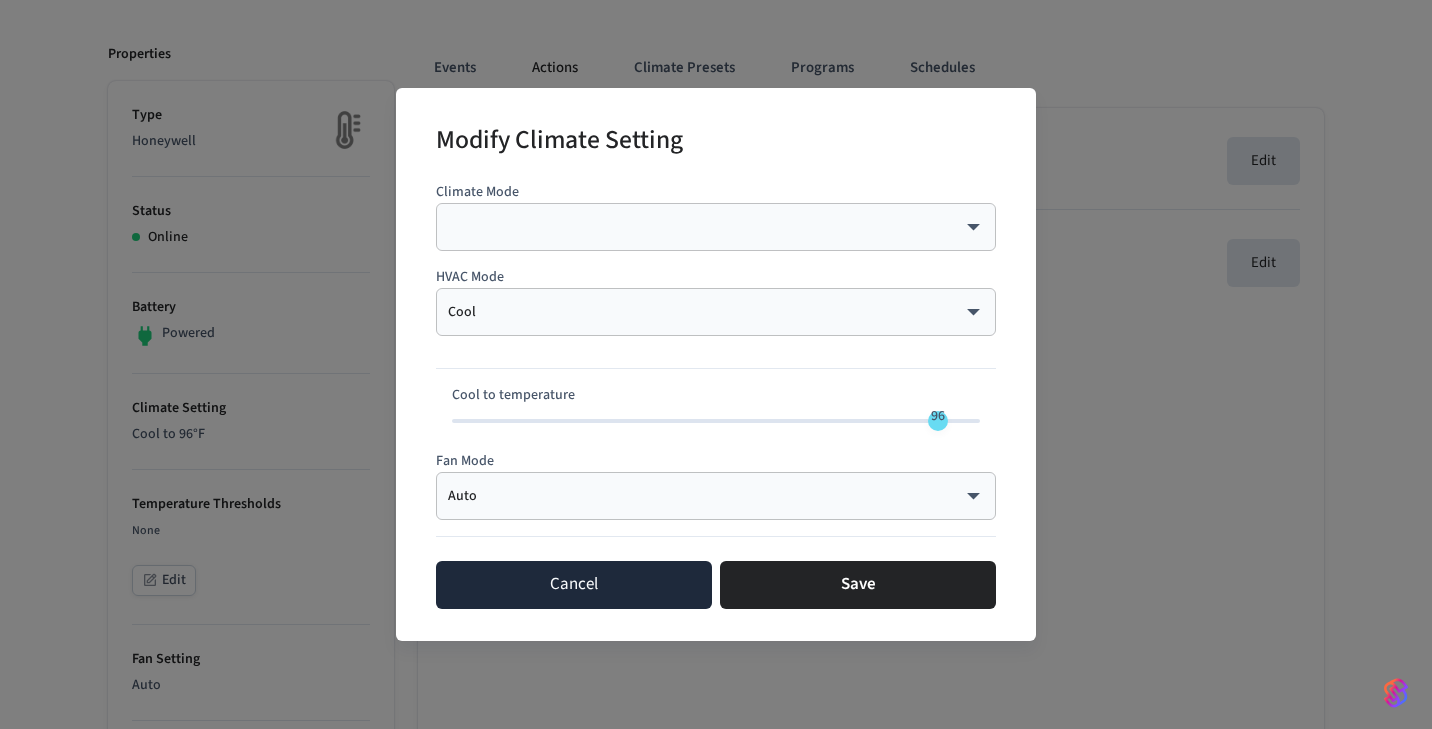 click on "Cancel" at bounding box center (574, 585) 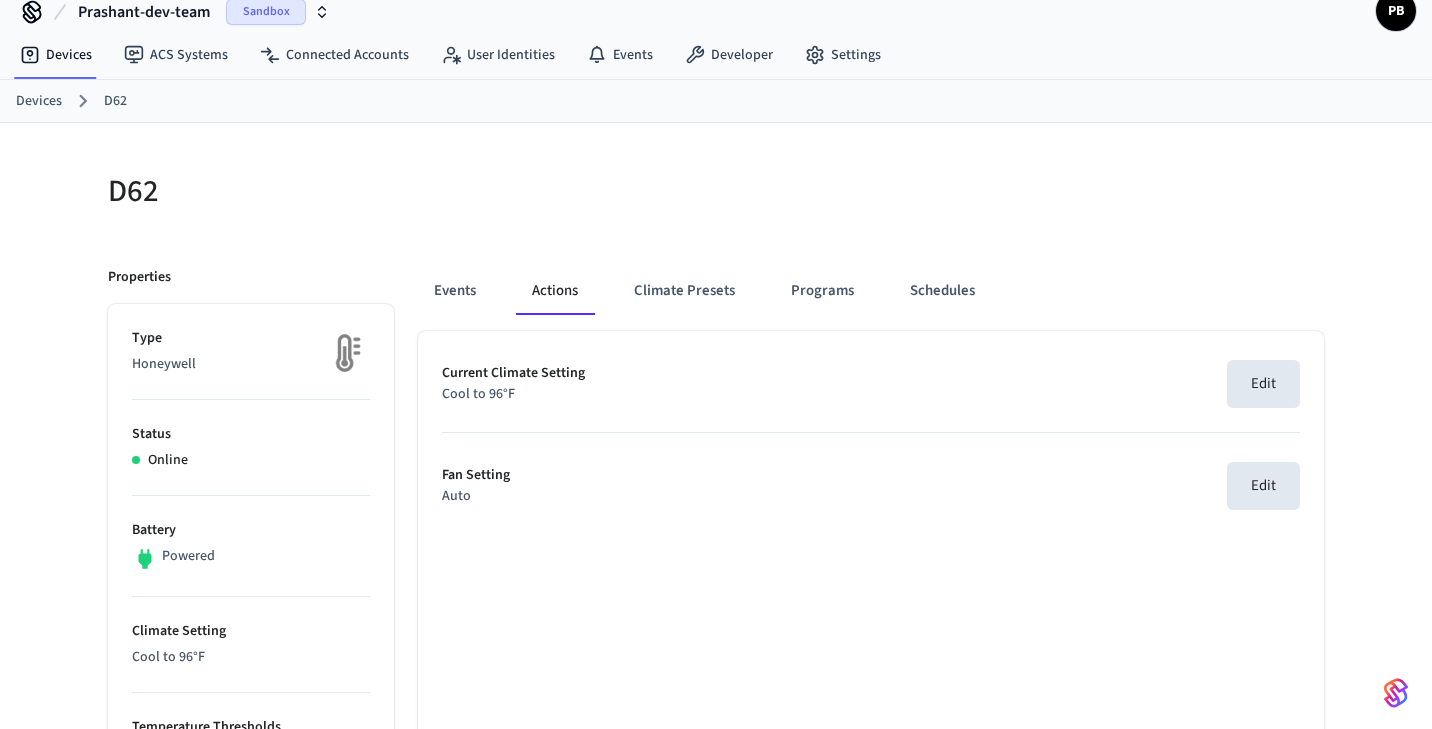 scroll, scrollTop: 0, scrollLeft: 0, axis: both 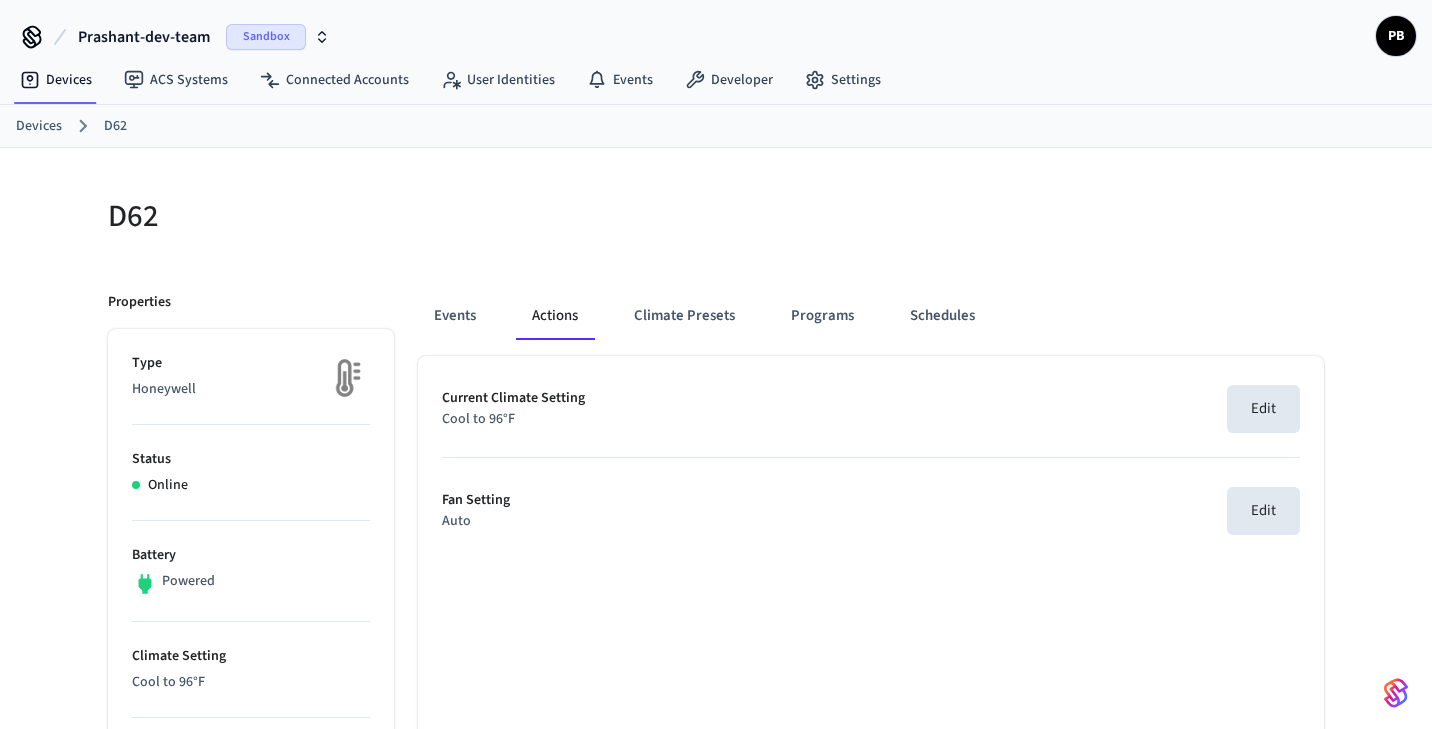 type 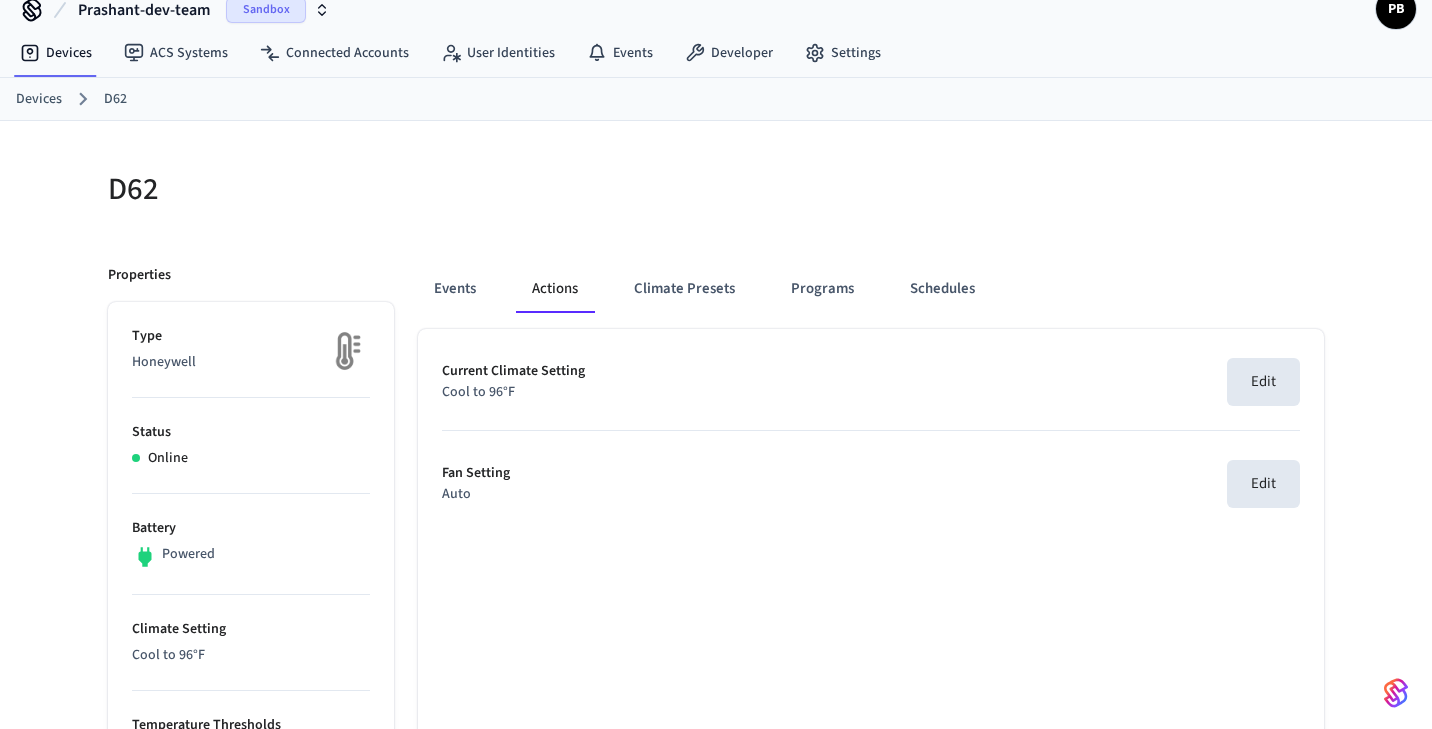 scroll, scrollTop: 0, scrollLeft: 0, axis: both 